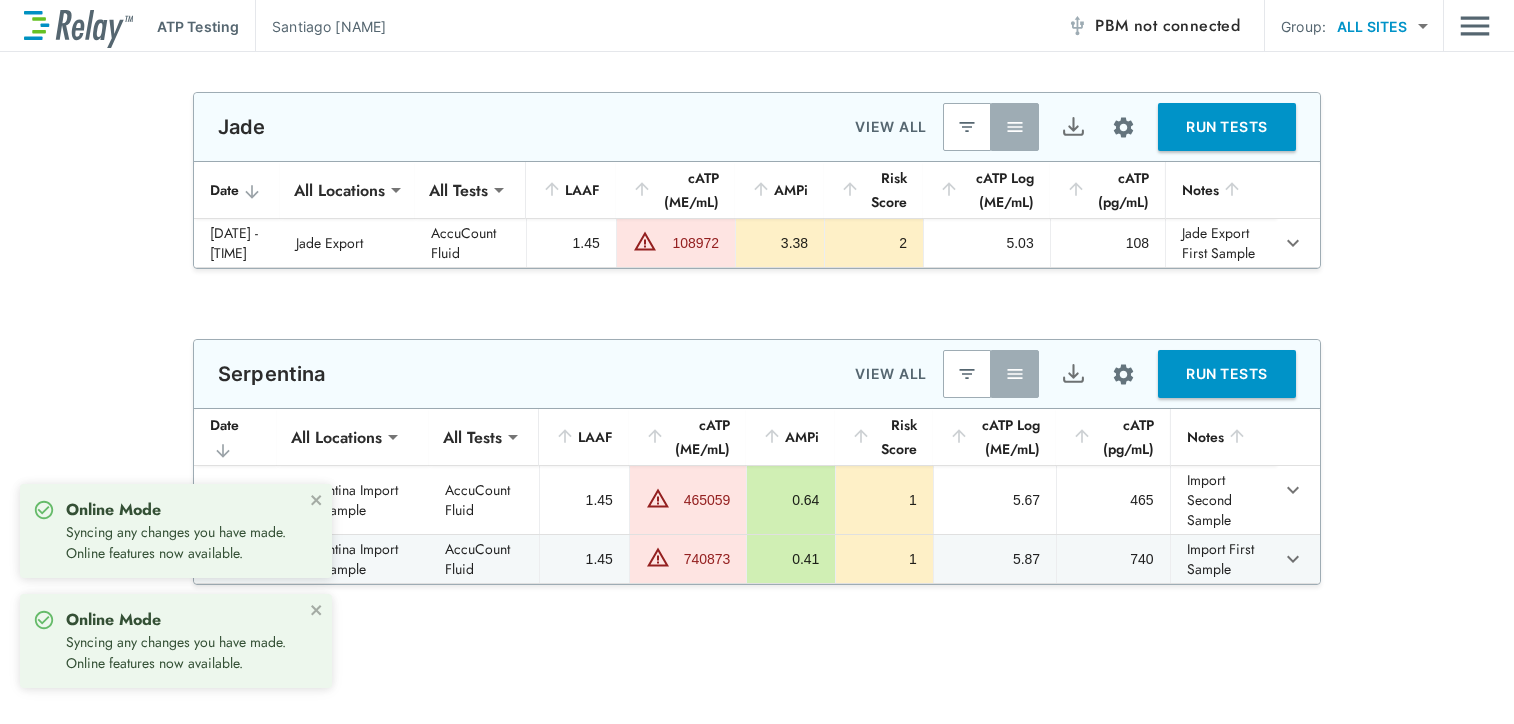 scroll, scrollTop: 0, scrollLeft: 0, axis: both 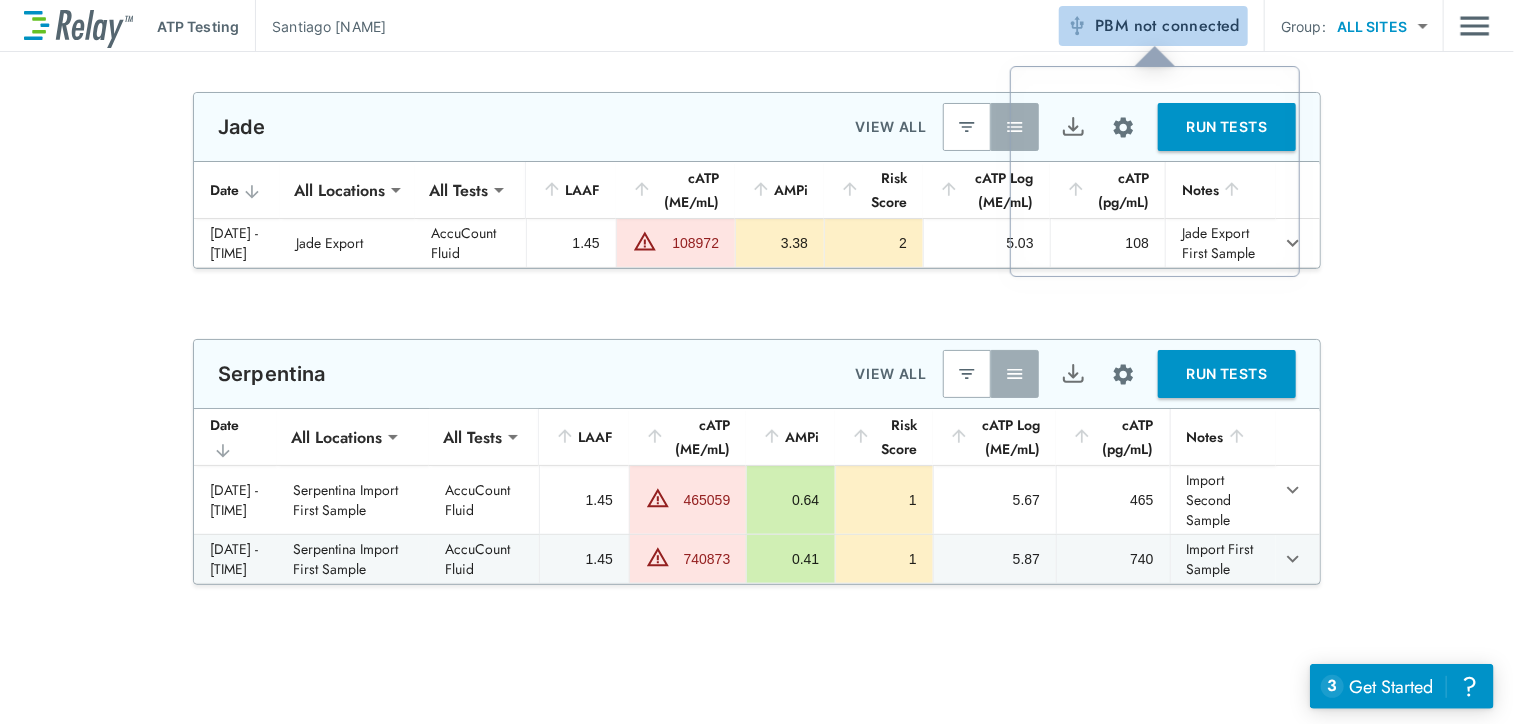 click at bounding box center [1077, 26] 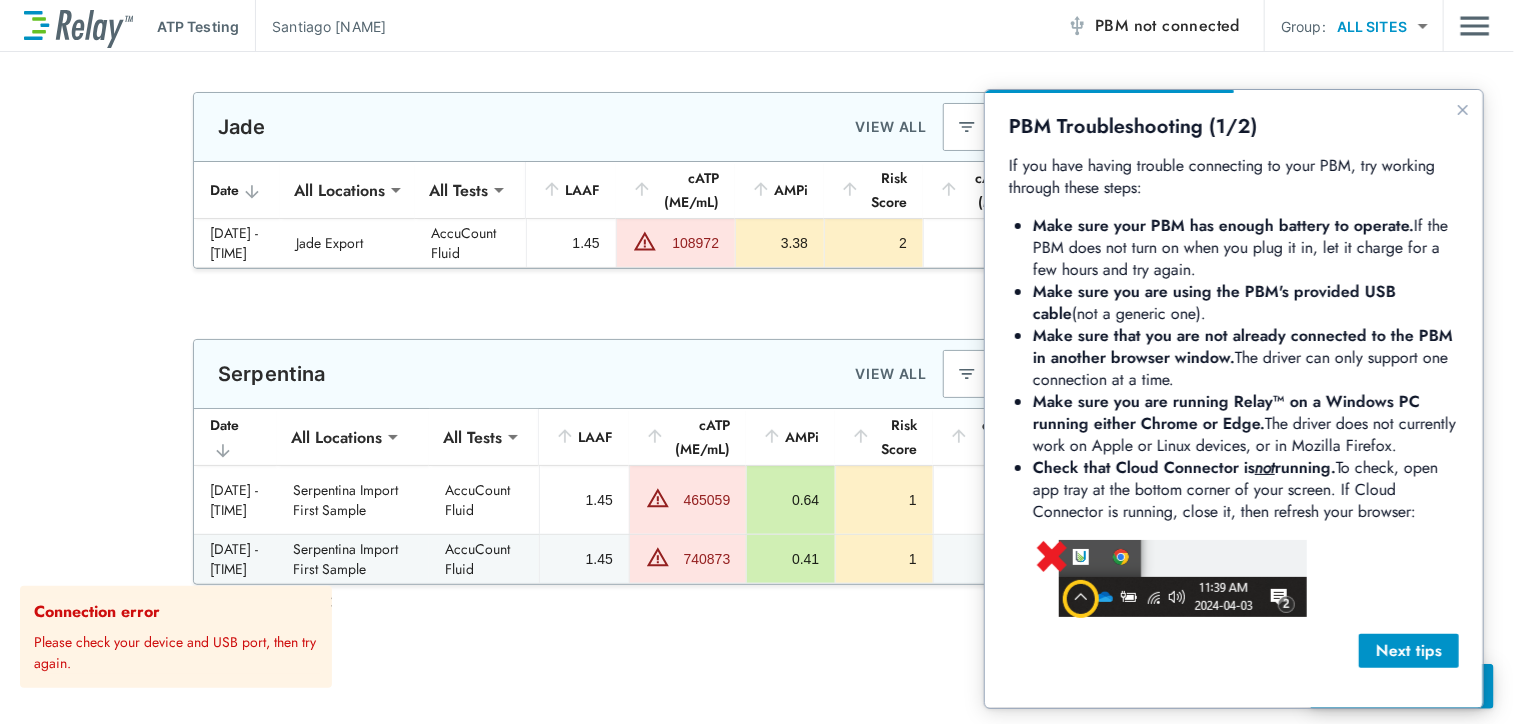 scroll, scrollTop: 0, scrollLeft: 0, axis: both 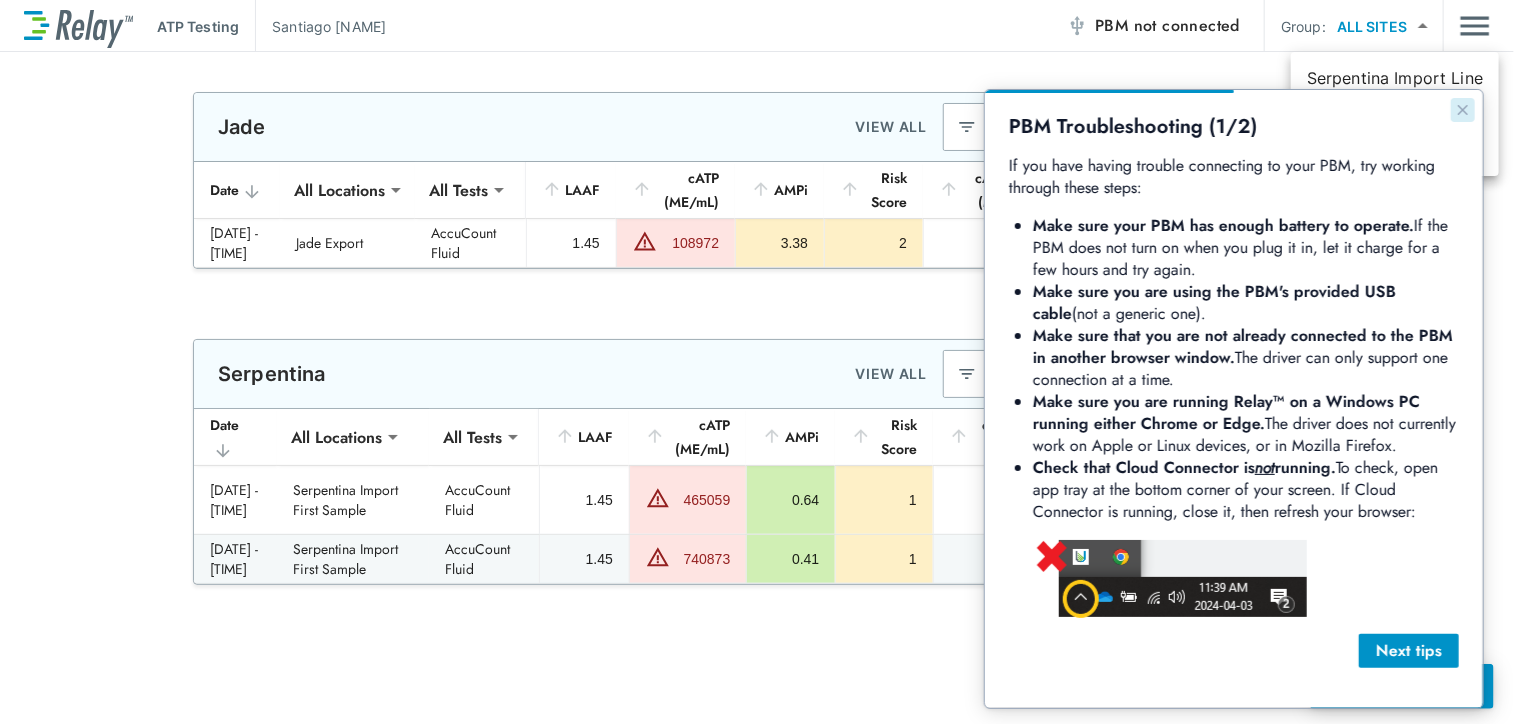 click 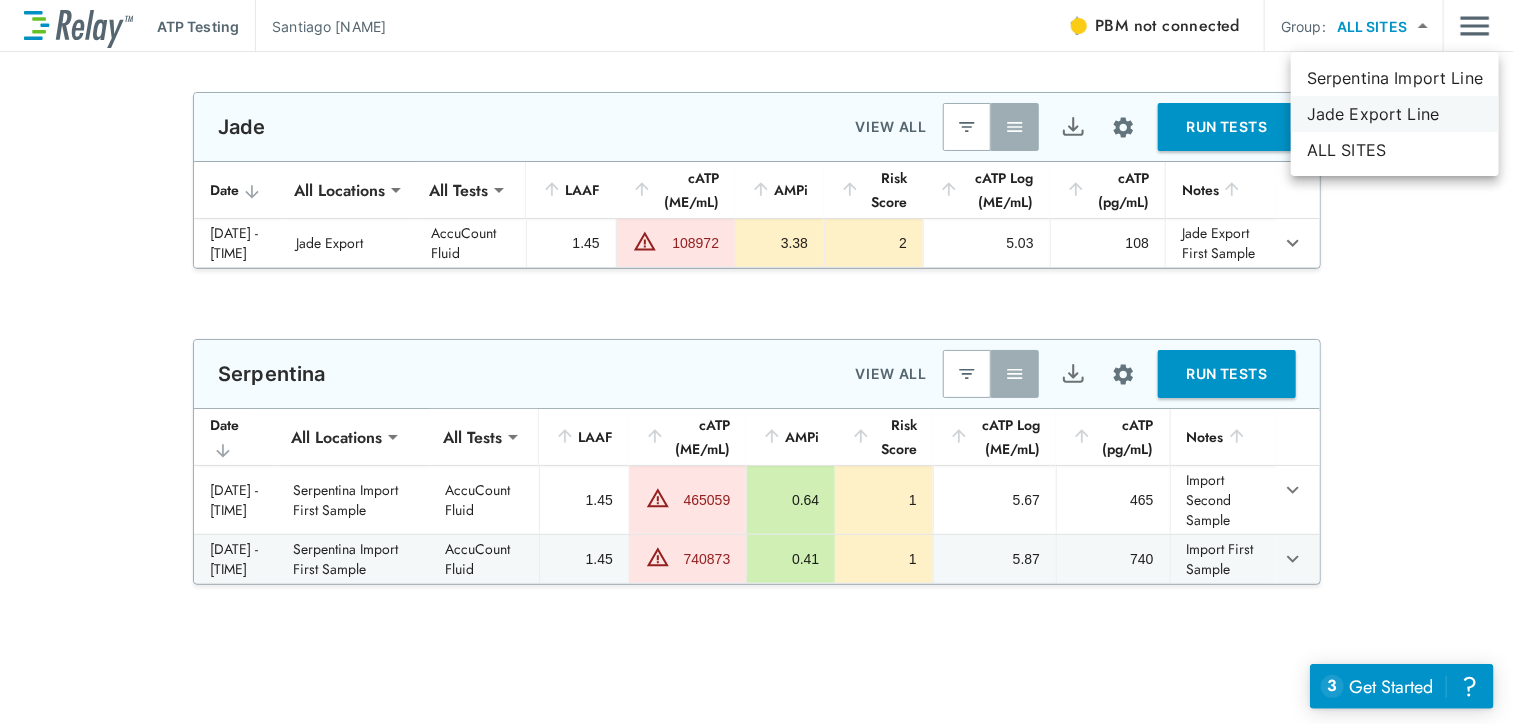 click on "Jade Export Line" at bounding box center (1395, 114) 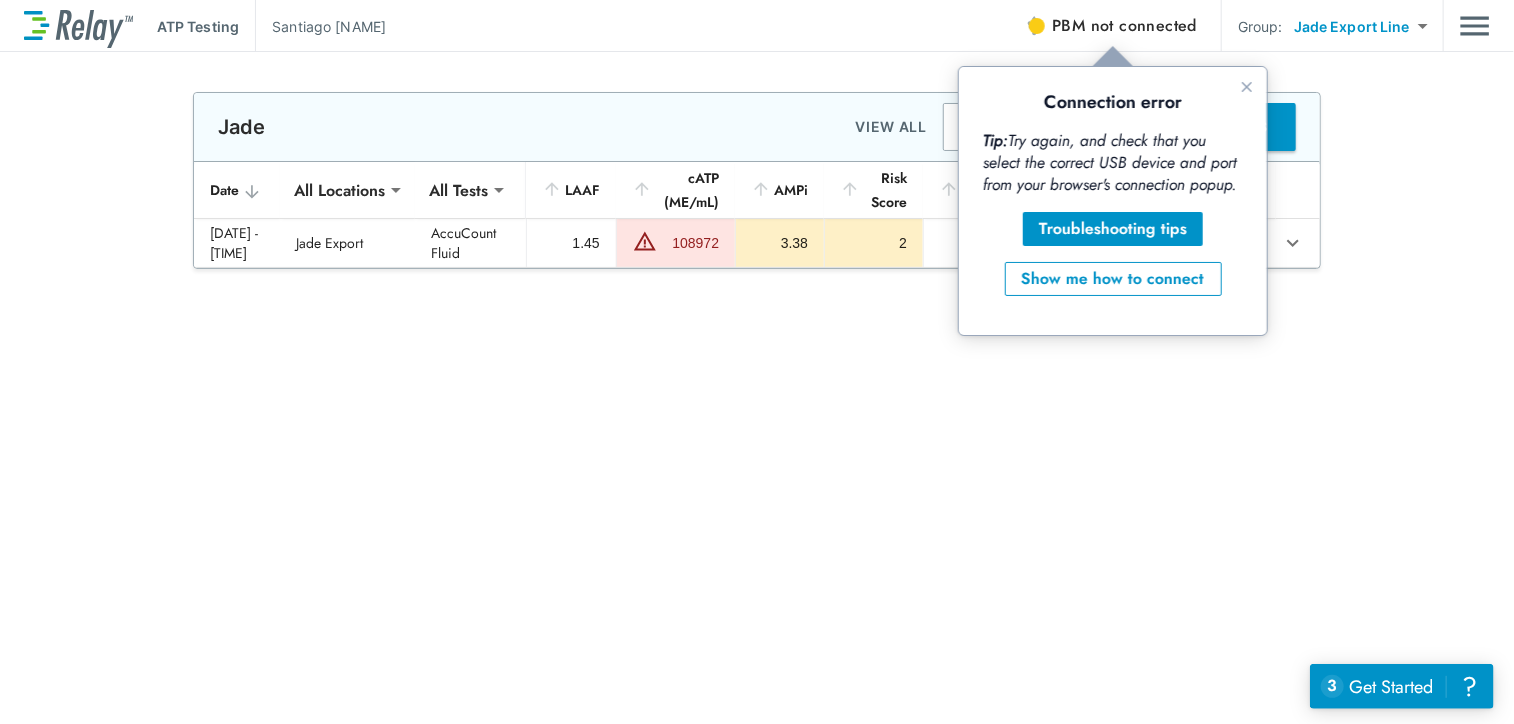 scroll, scrollTop: 0, scrollLeft: 0, axis: both 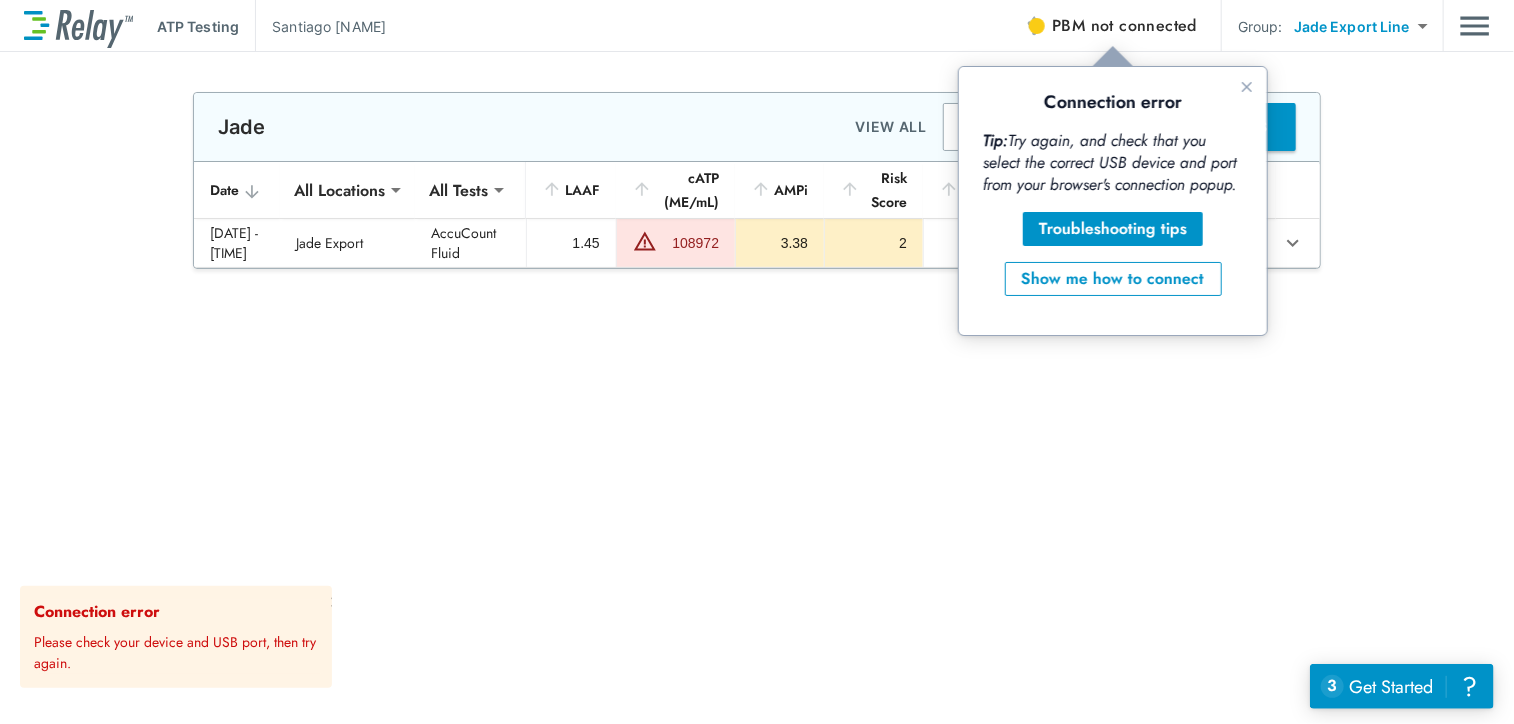 click at bounding box center (1037, 26) 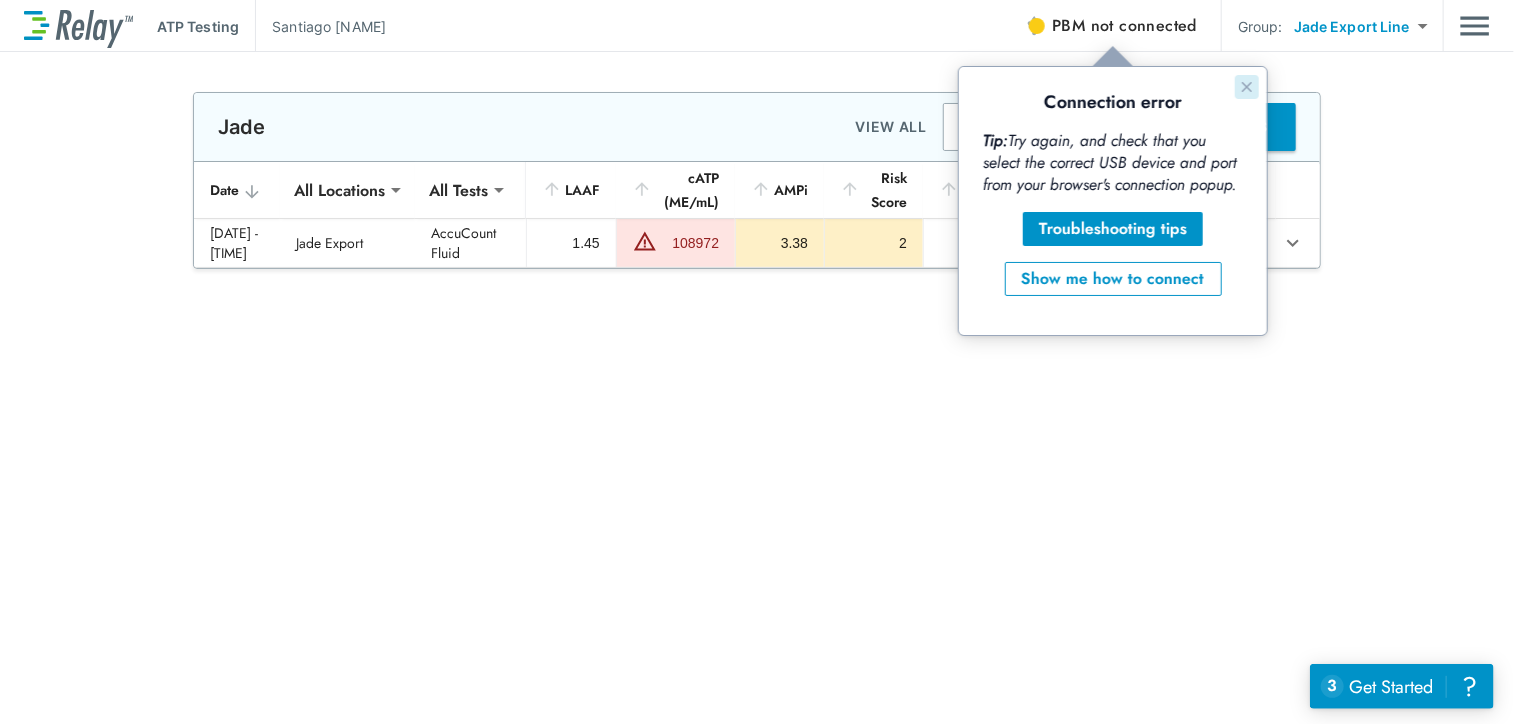 click 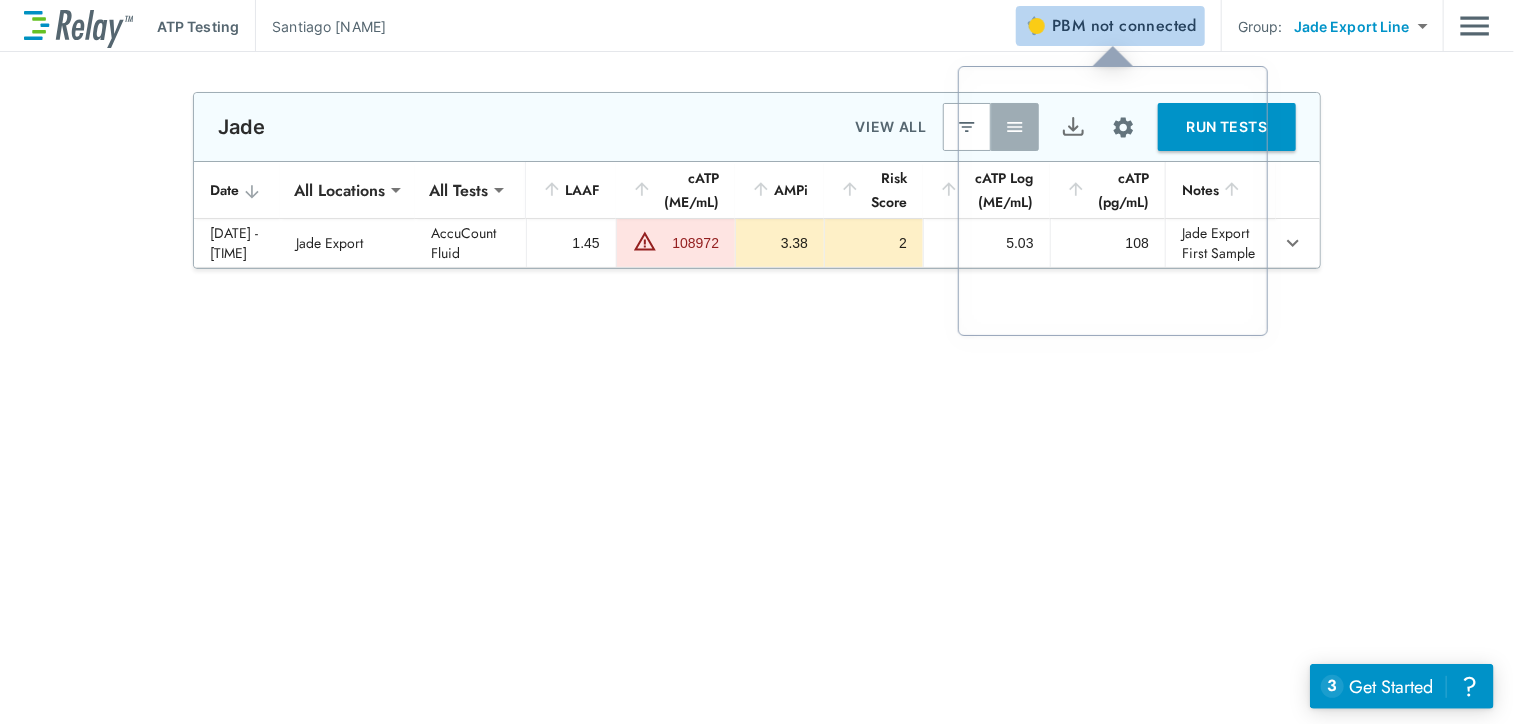 click on "not connected" at bounding box center [1144, 25] 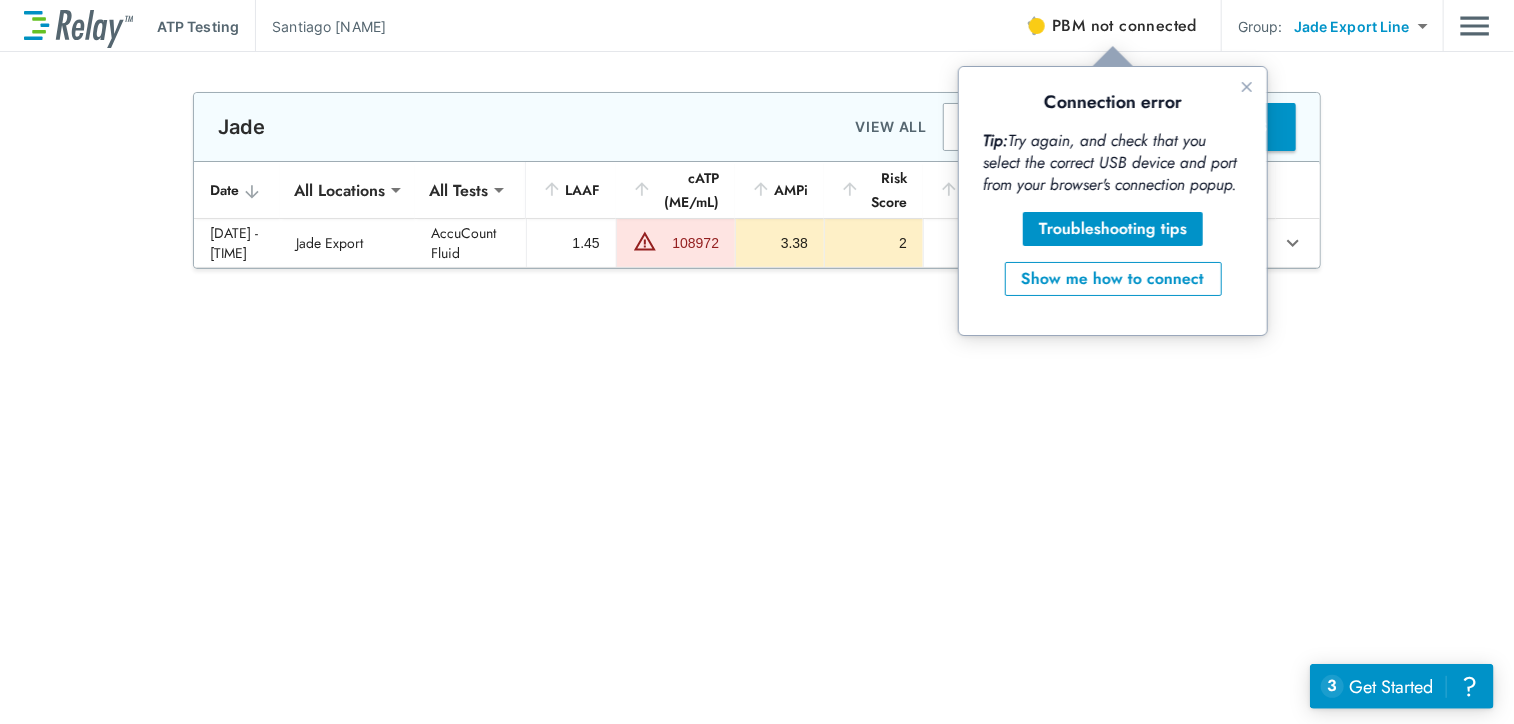 scroll, scrollTop: 0, scrollLeft: 0, axis: both 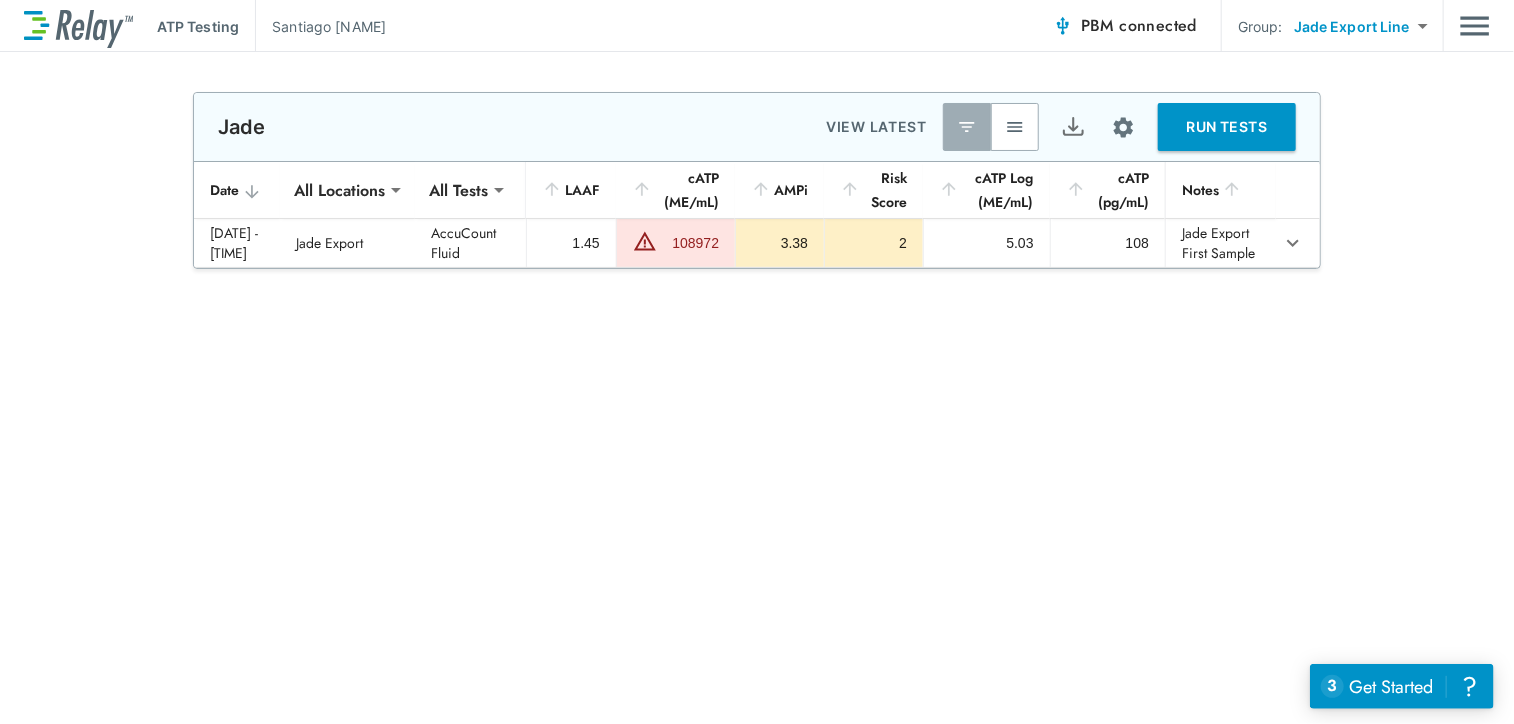 click on "RUN TESTS" at bounding box center [1227, 127] 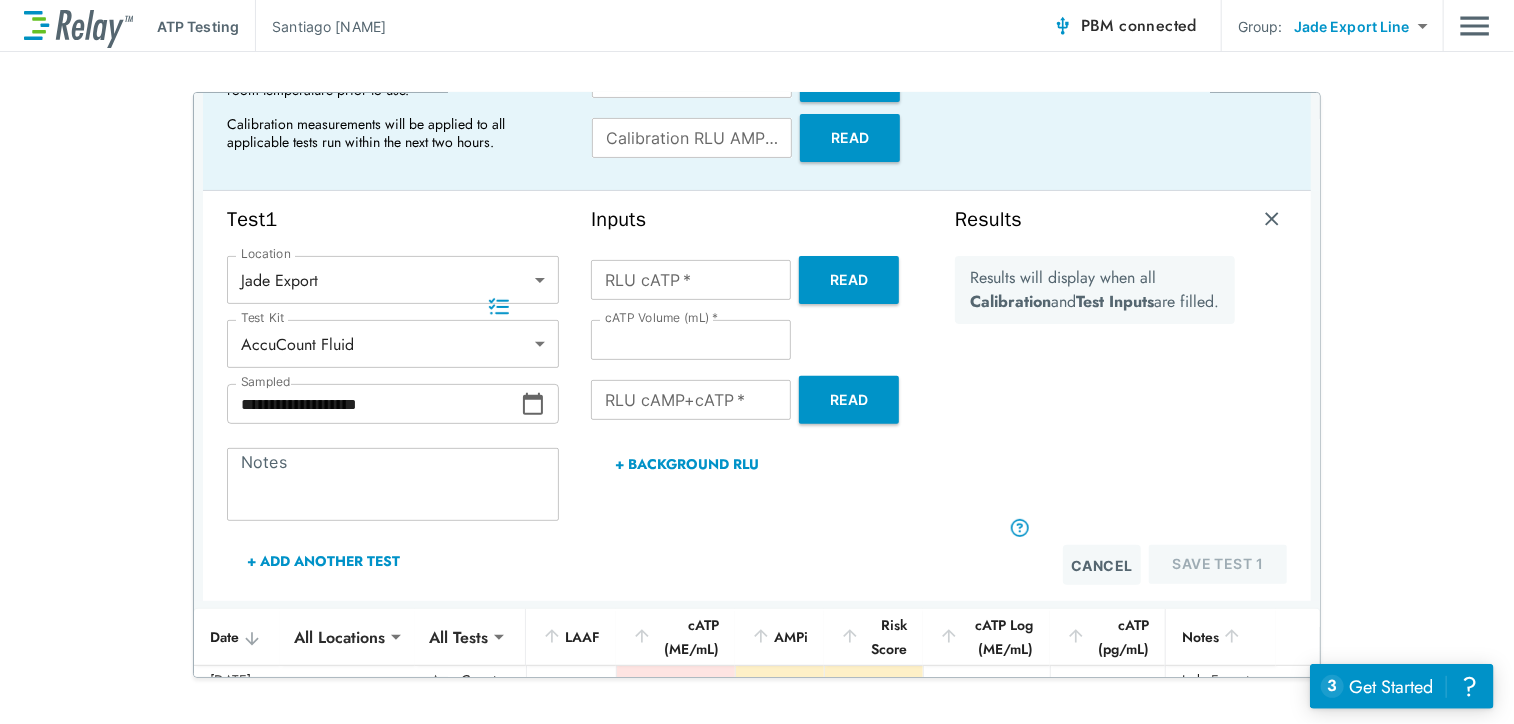 scroll, scrollTop: 264, scrollLeft: 0, axis: vertical 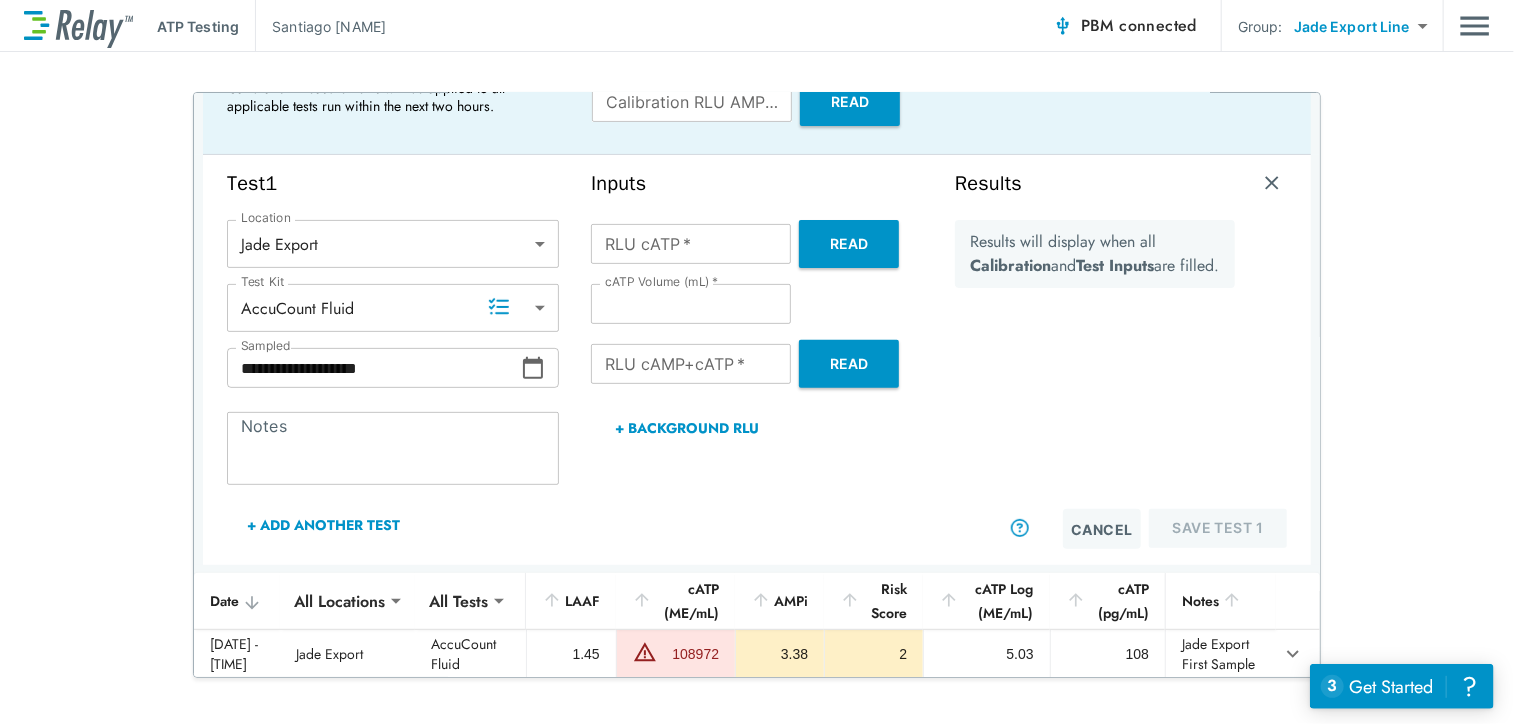 click on "Notes" at bounding box center (393, 449) 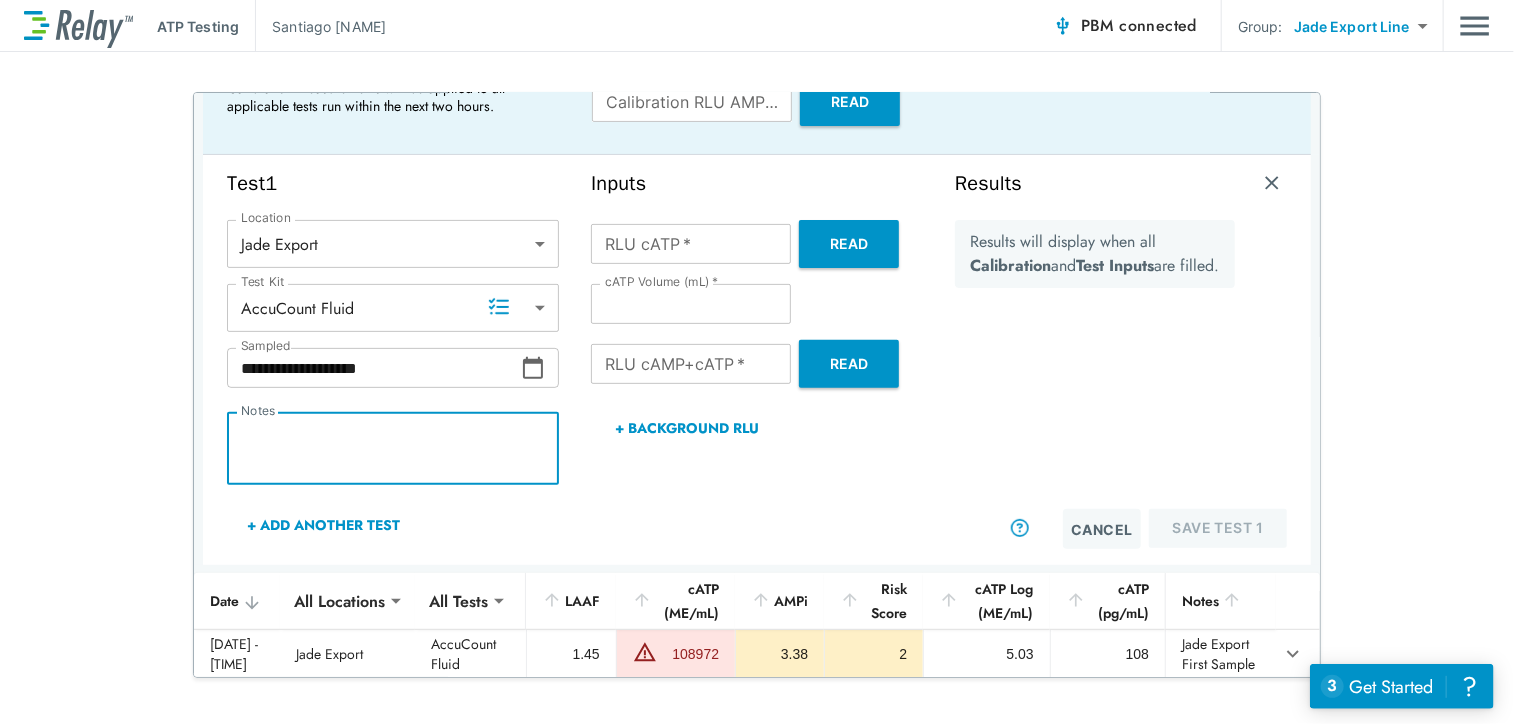 type on "*" 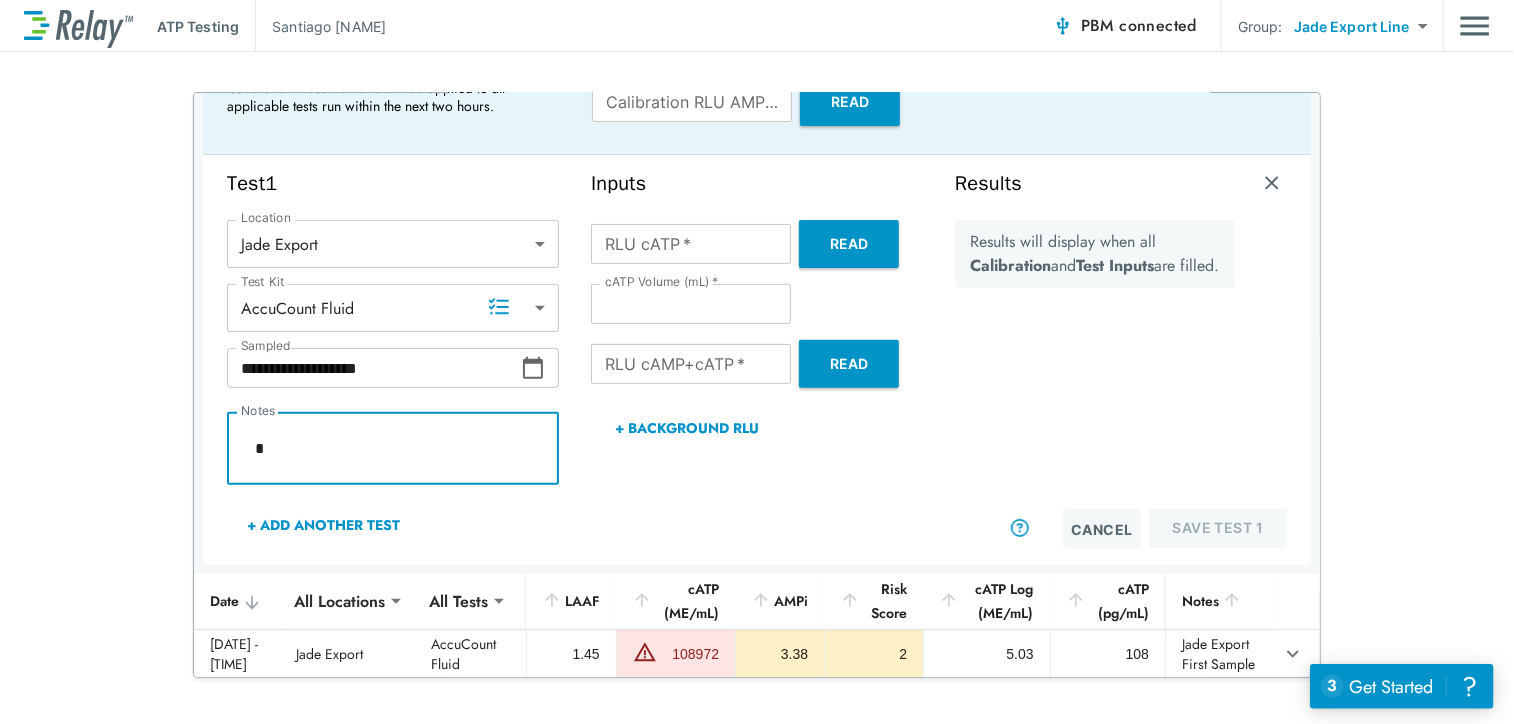 type on "*" 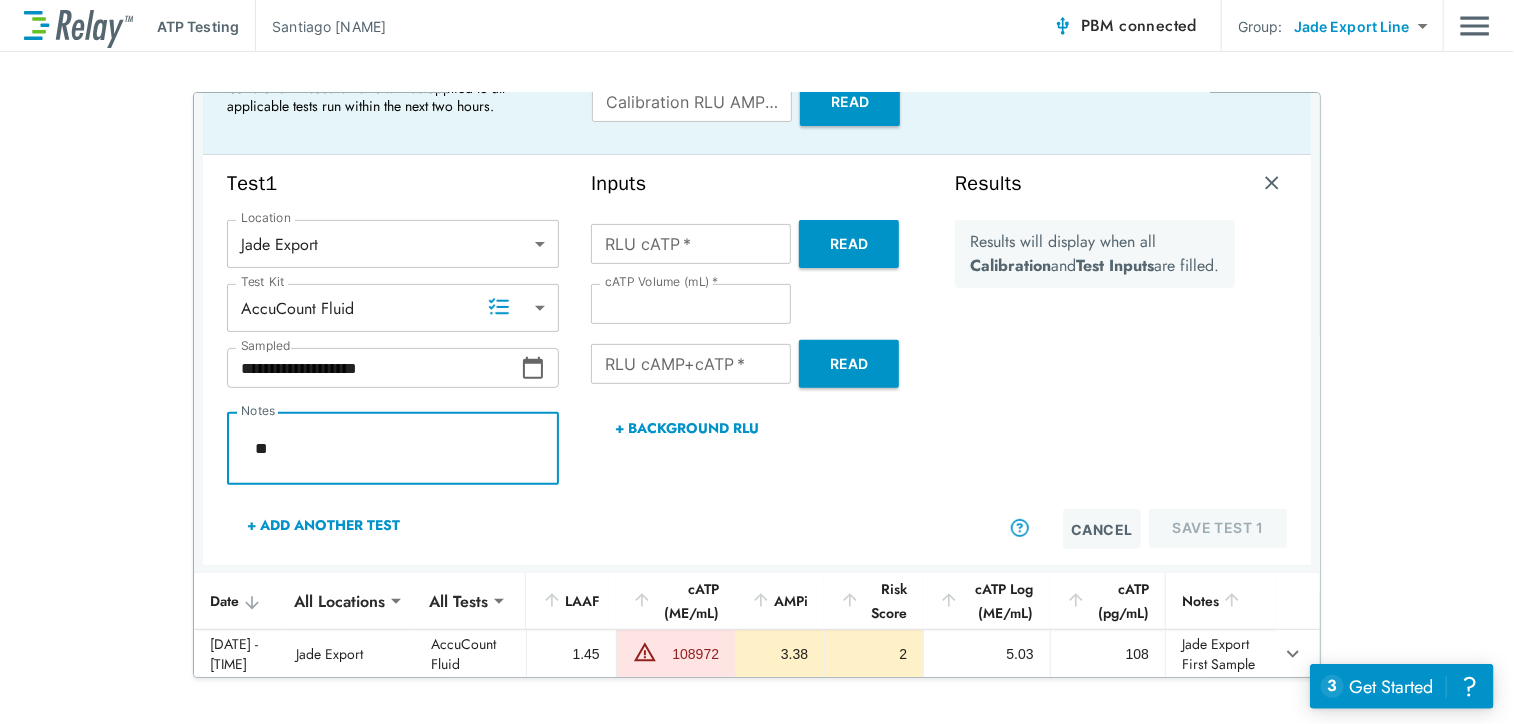 type on "*" 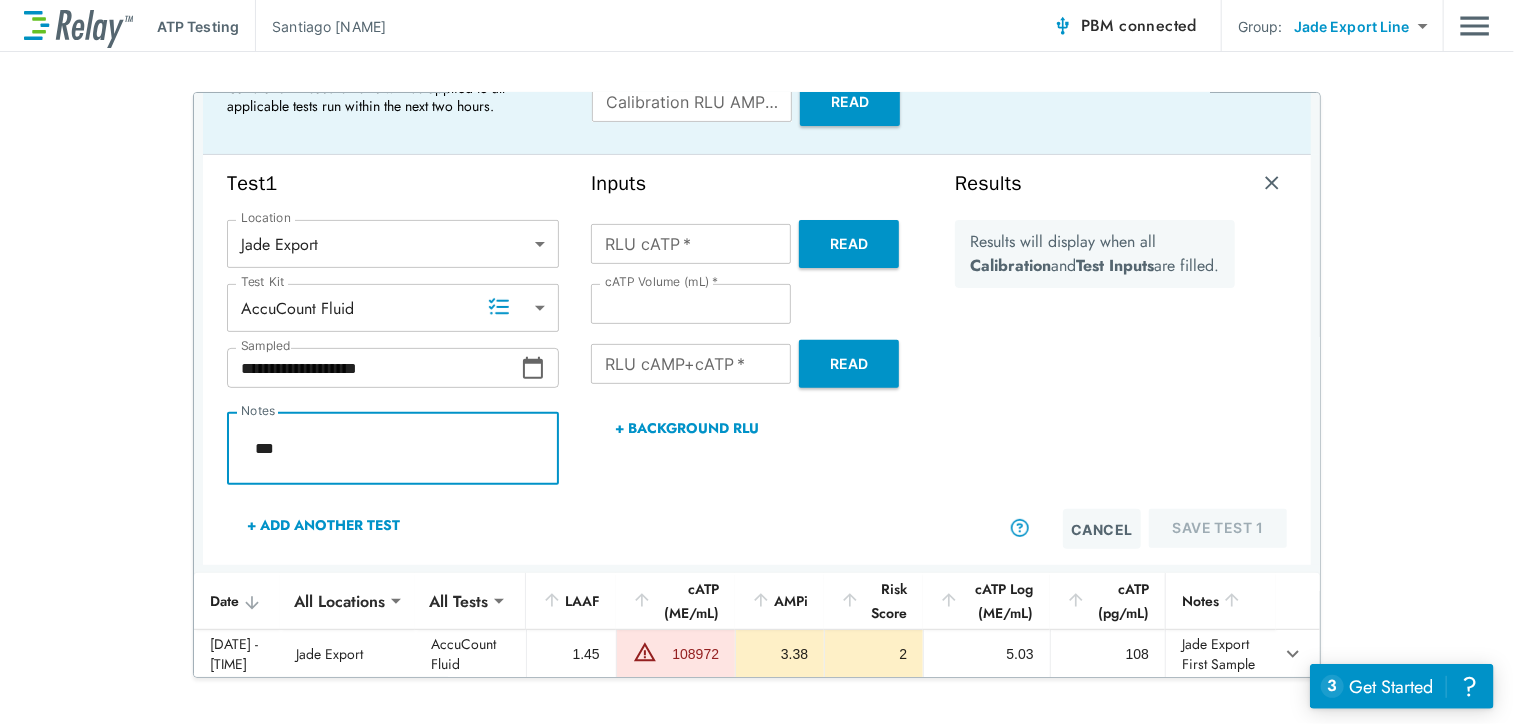 type on "*" 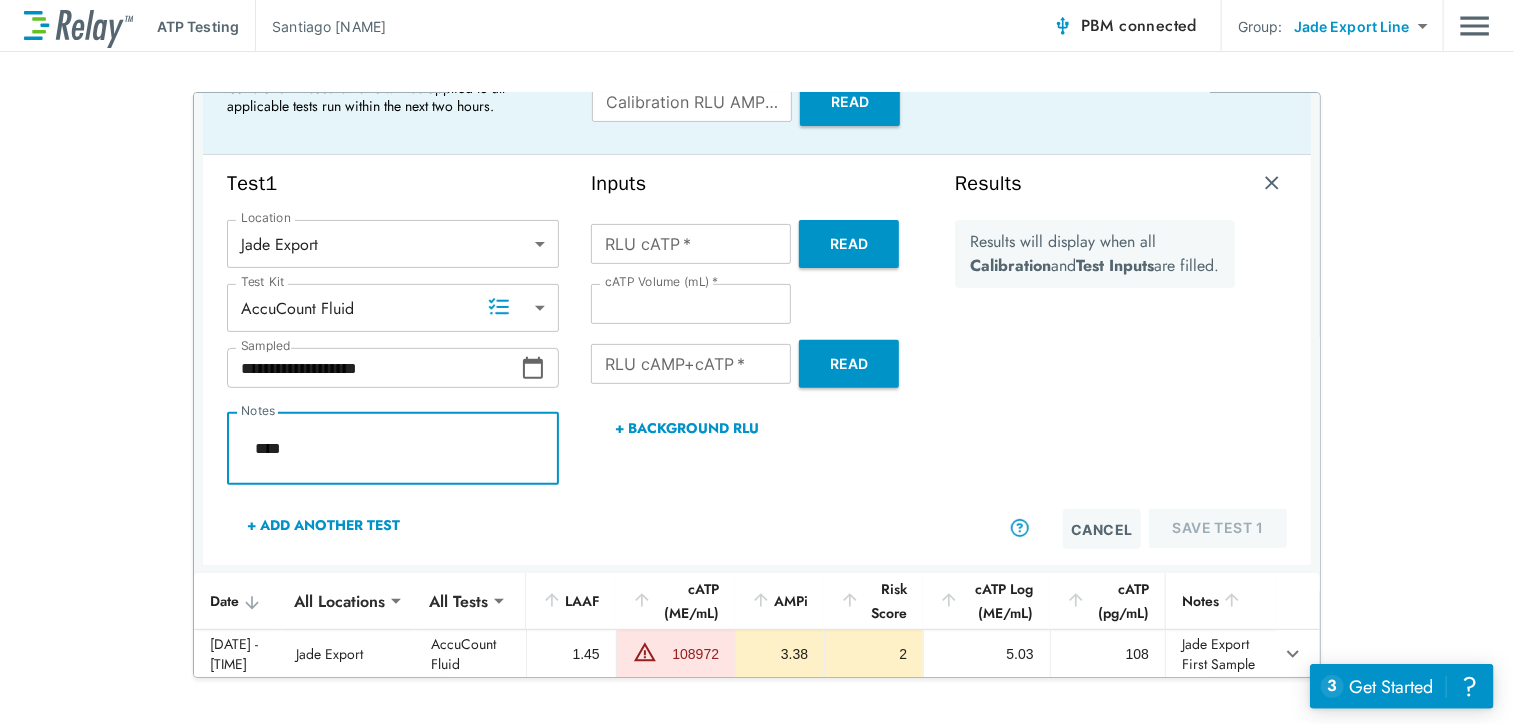 type on "*" 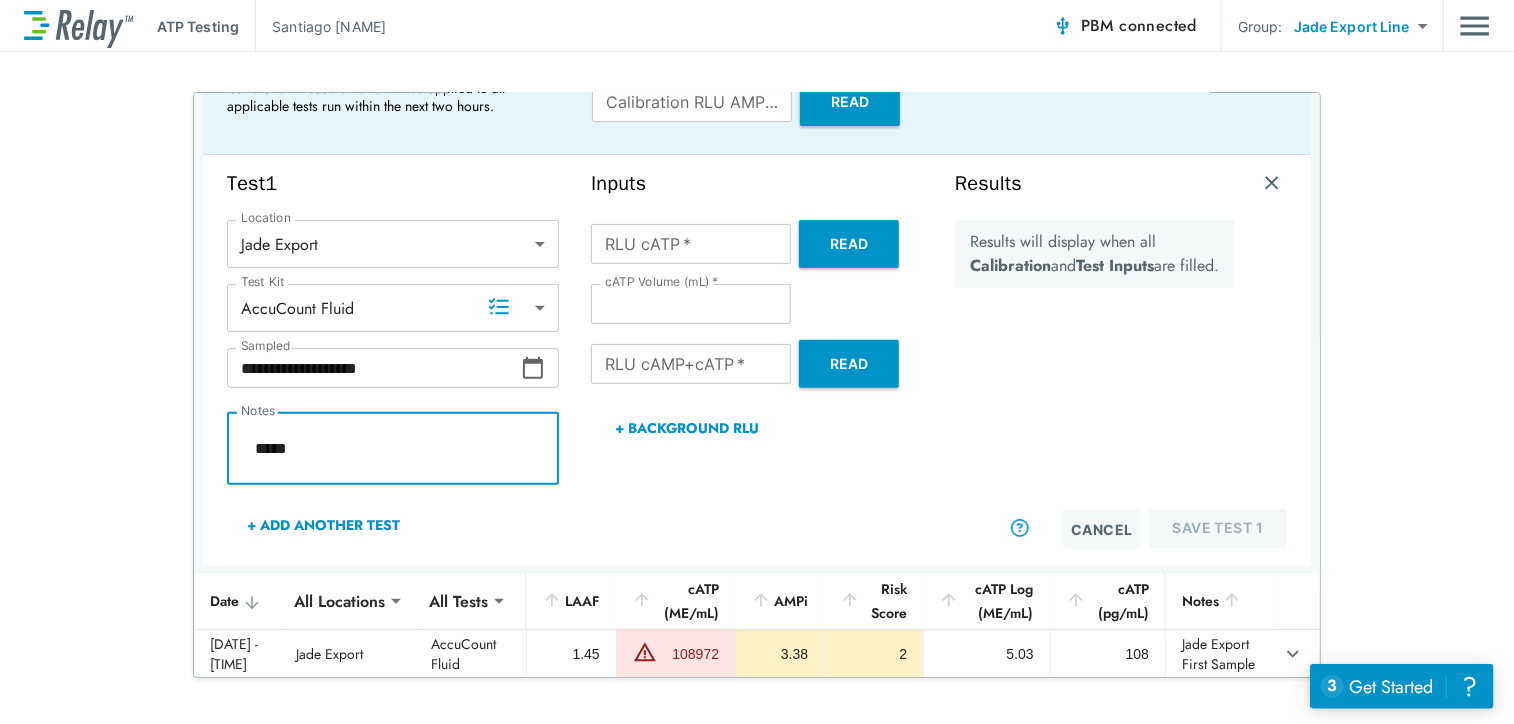 type on "*" 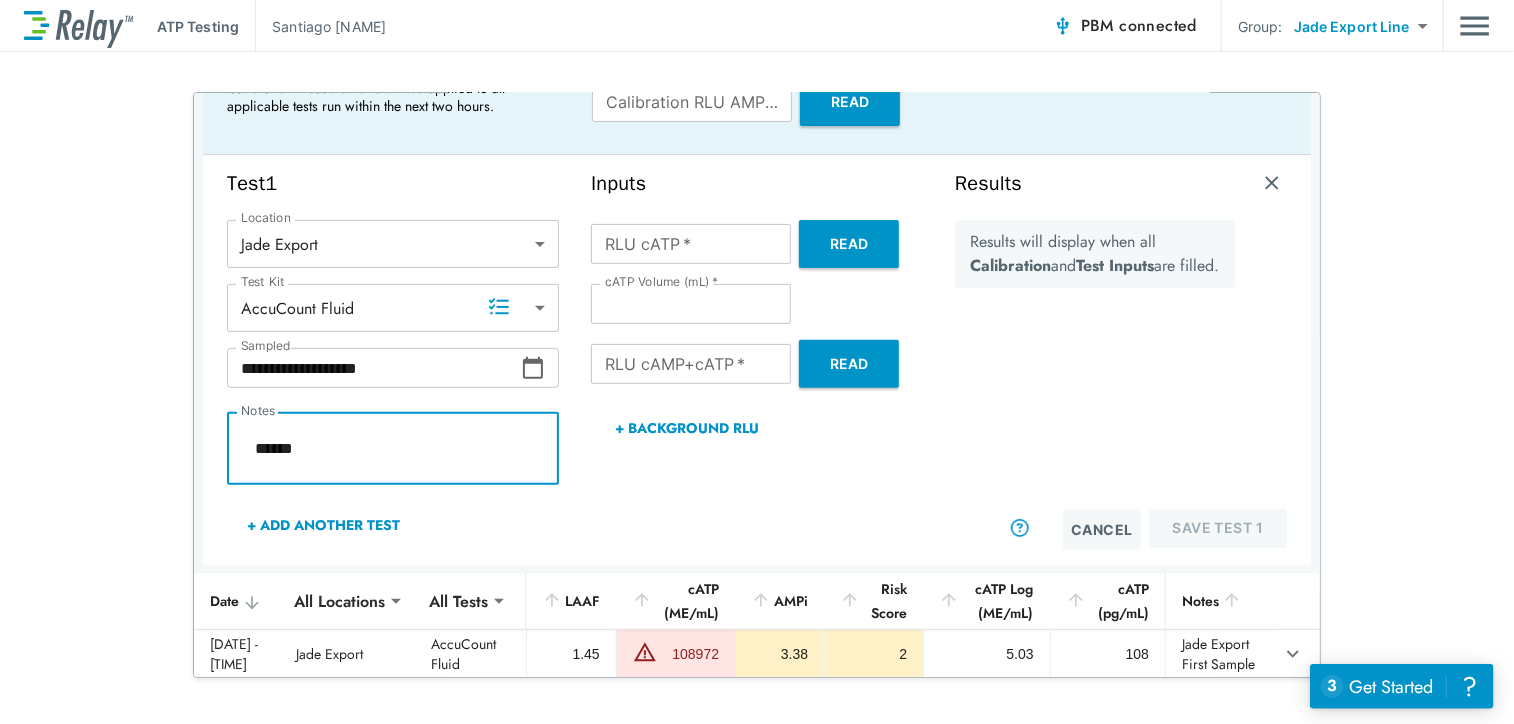 type on "*" 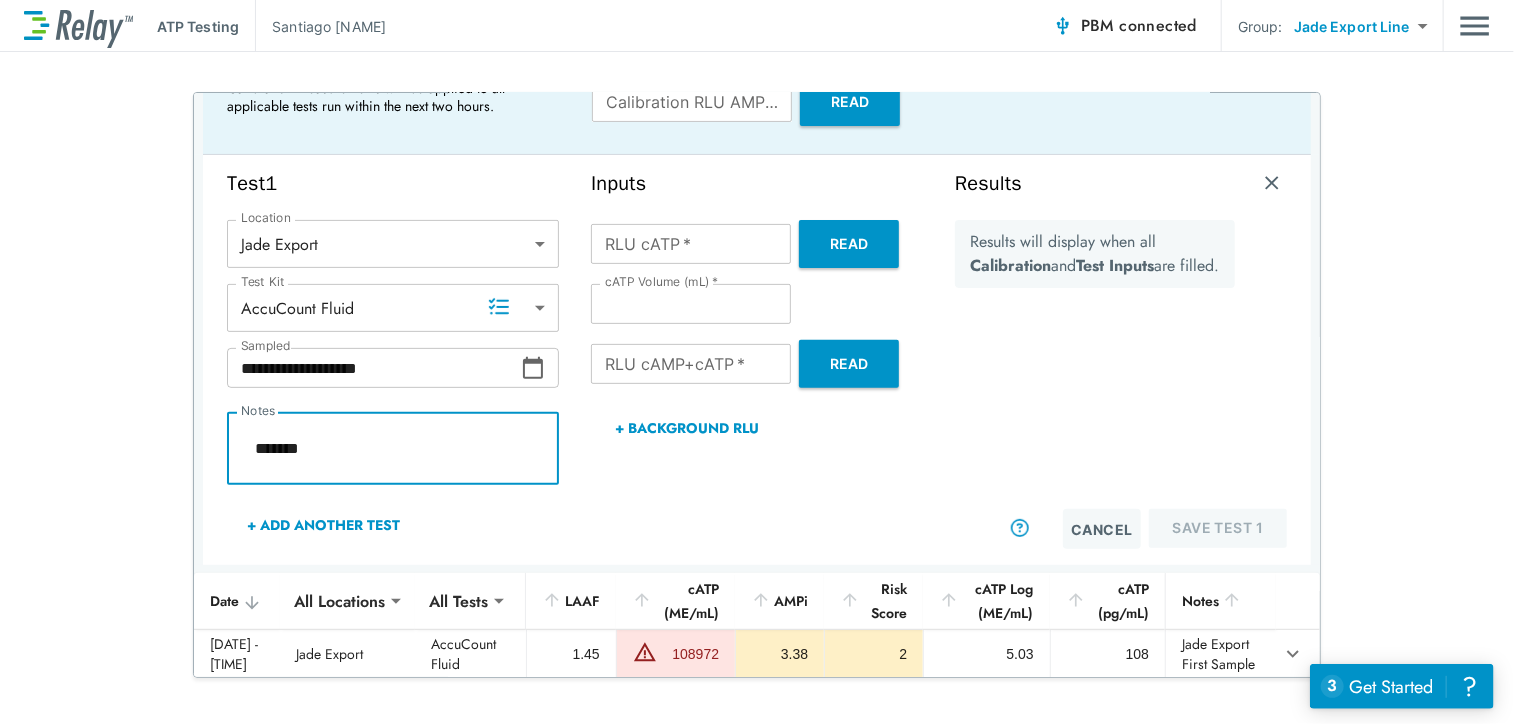type on "*" 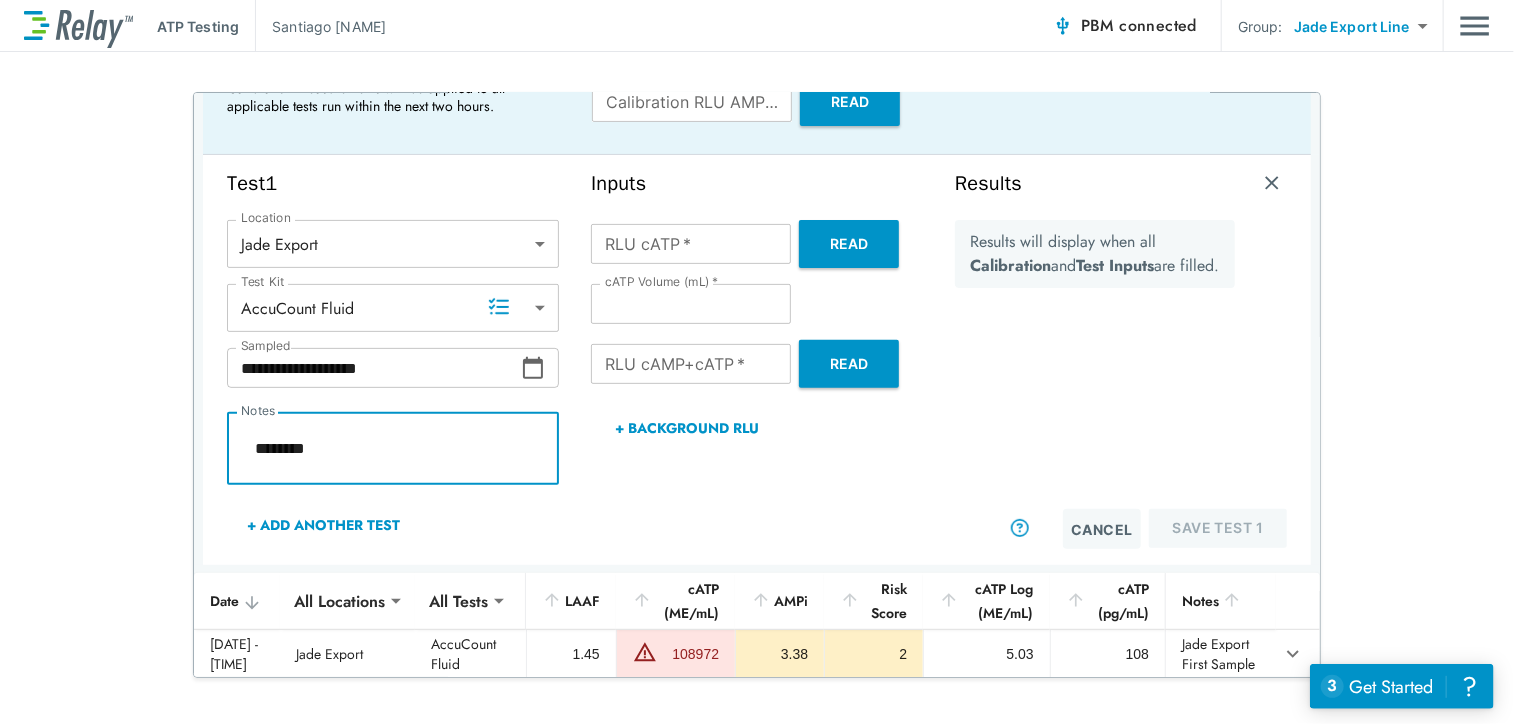 type on "*" 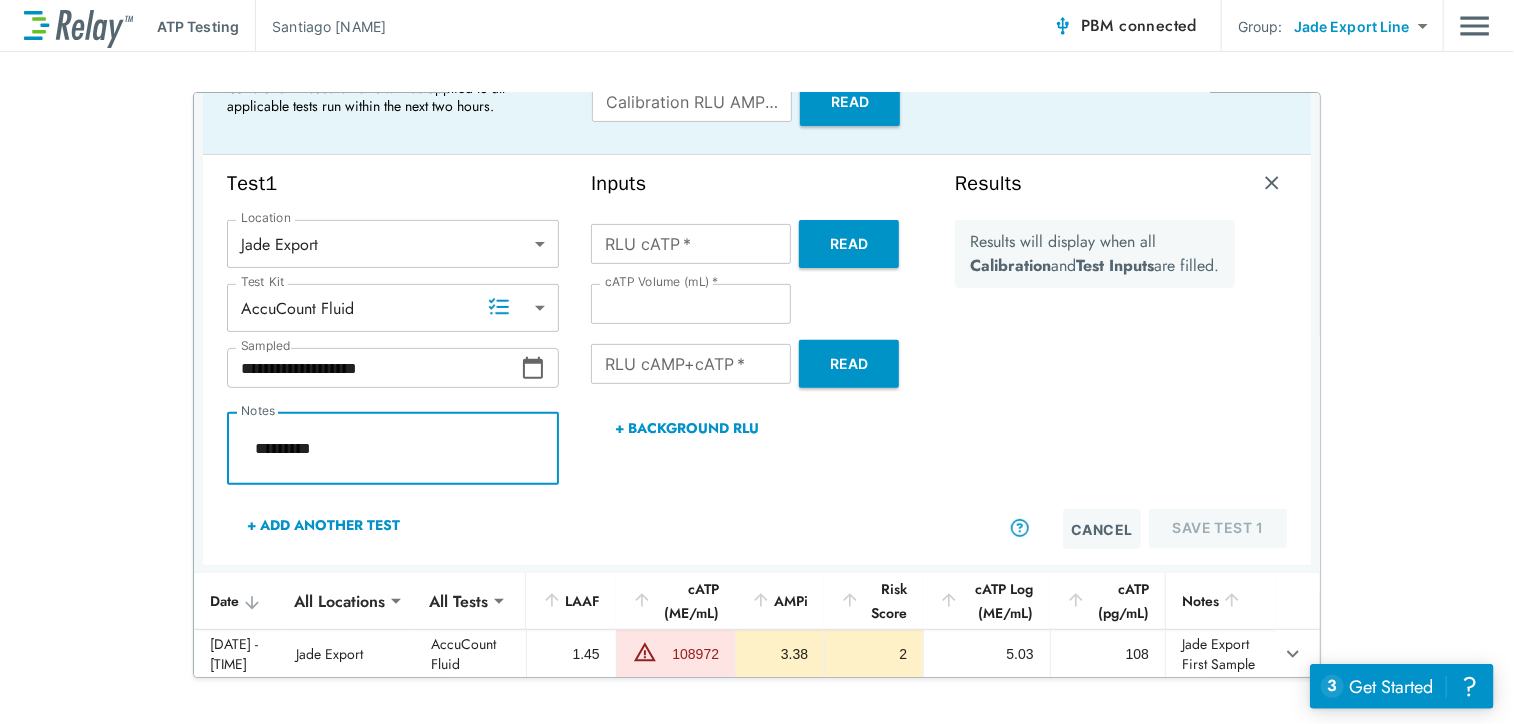 type on "*" 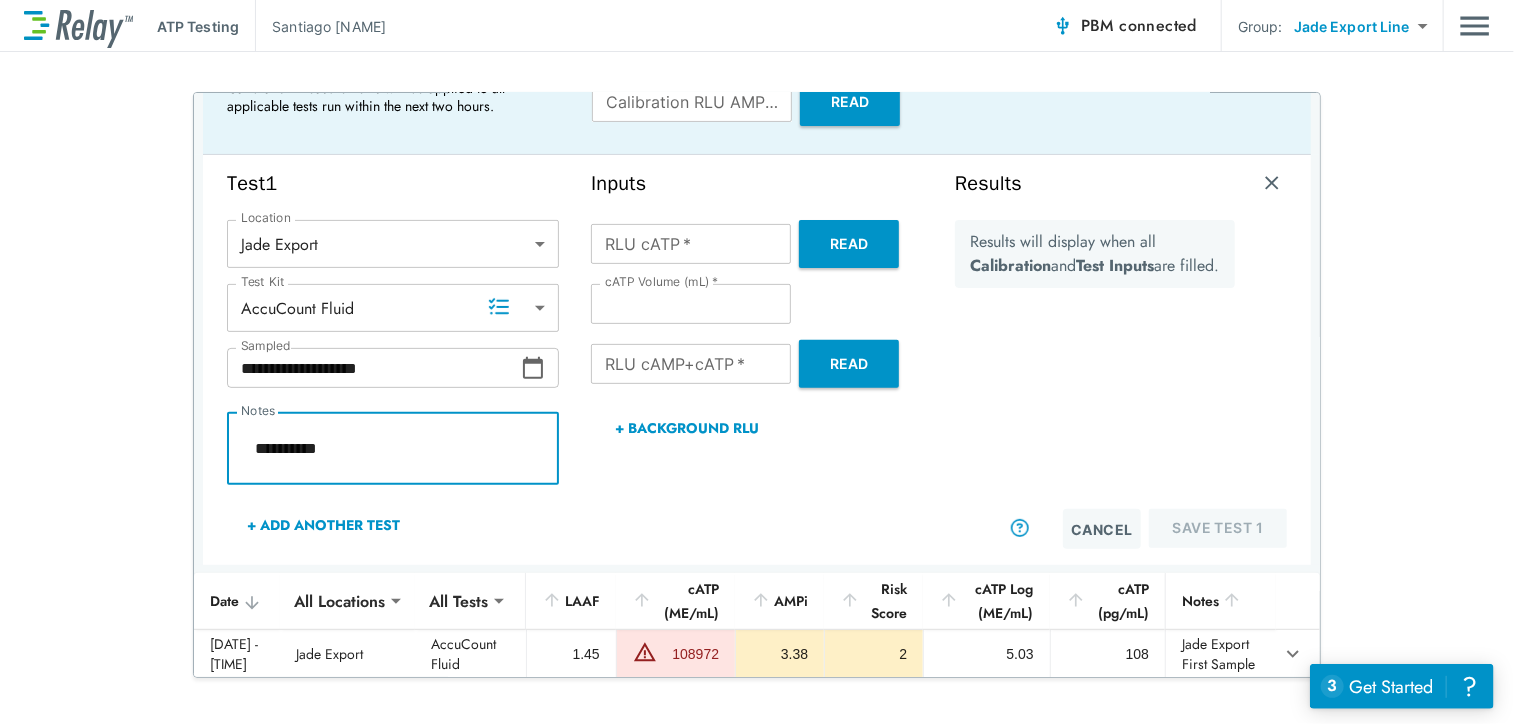 type on "*" 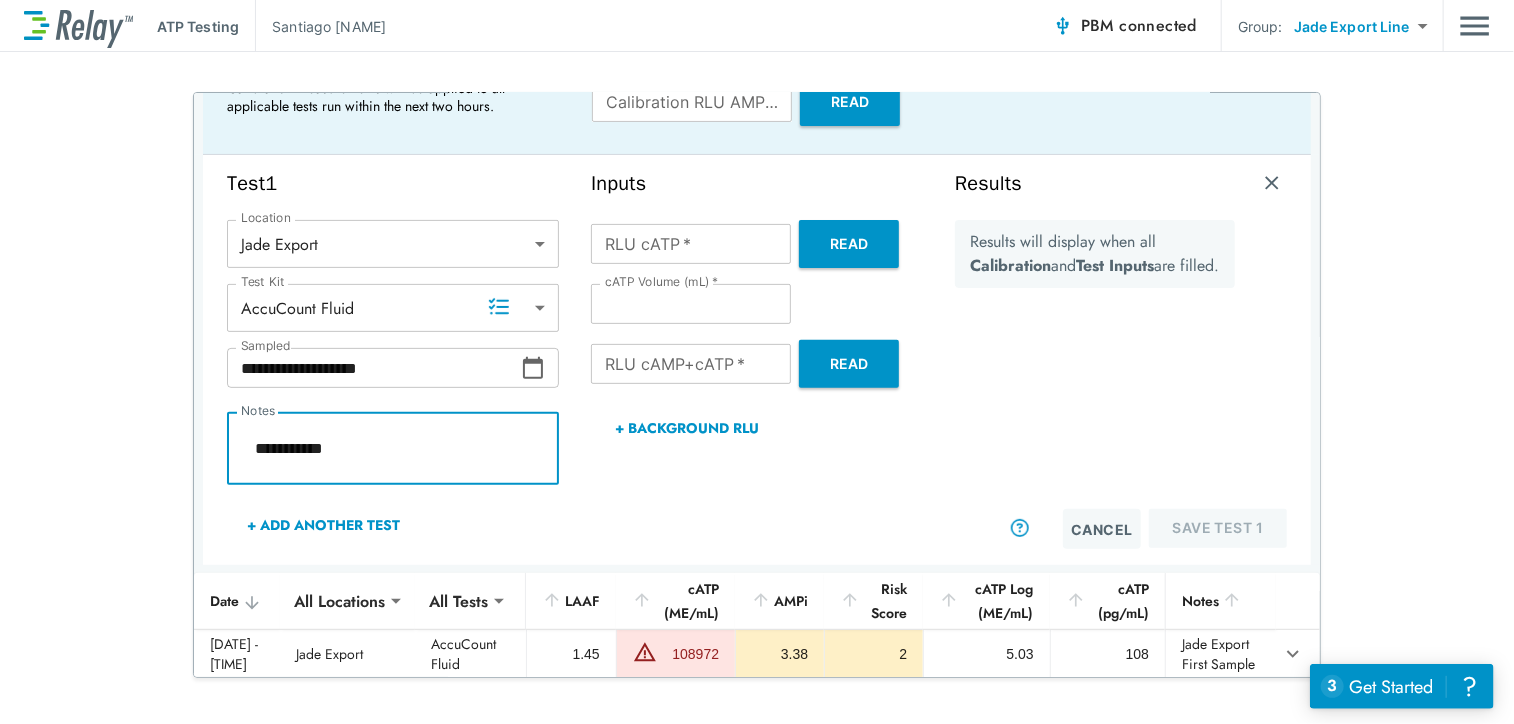 type on "*" 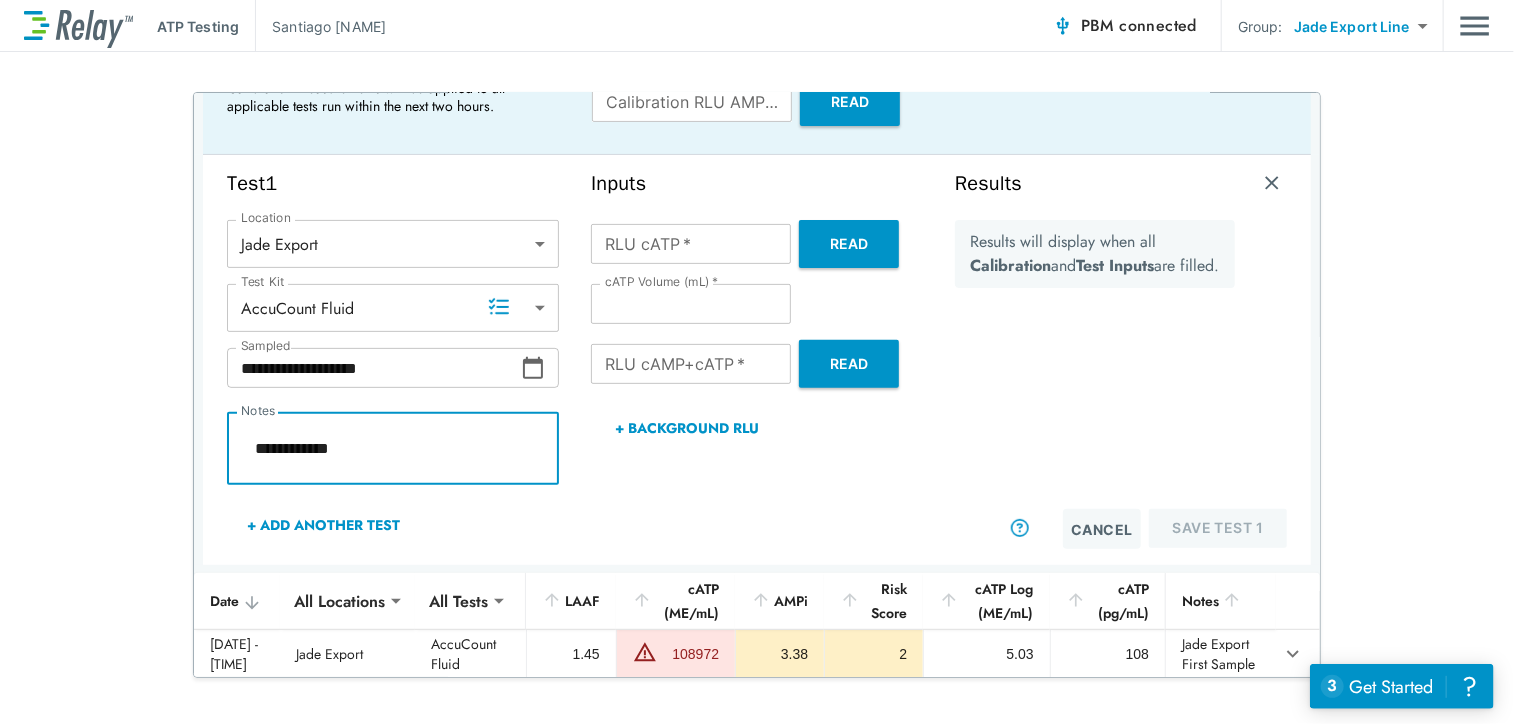 type on "*" 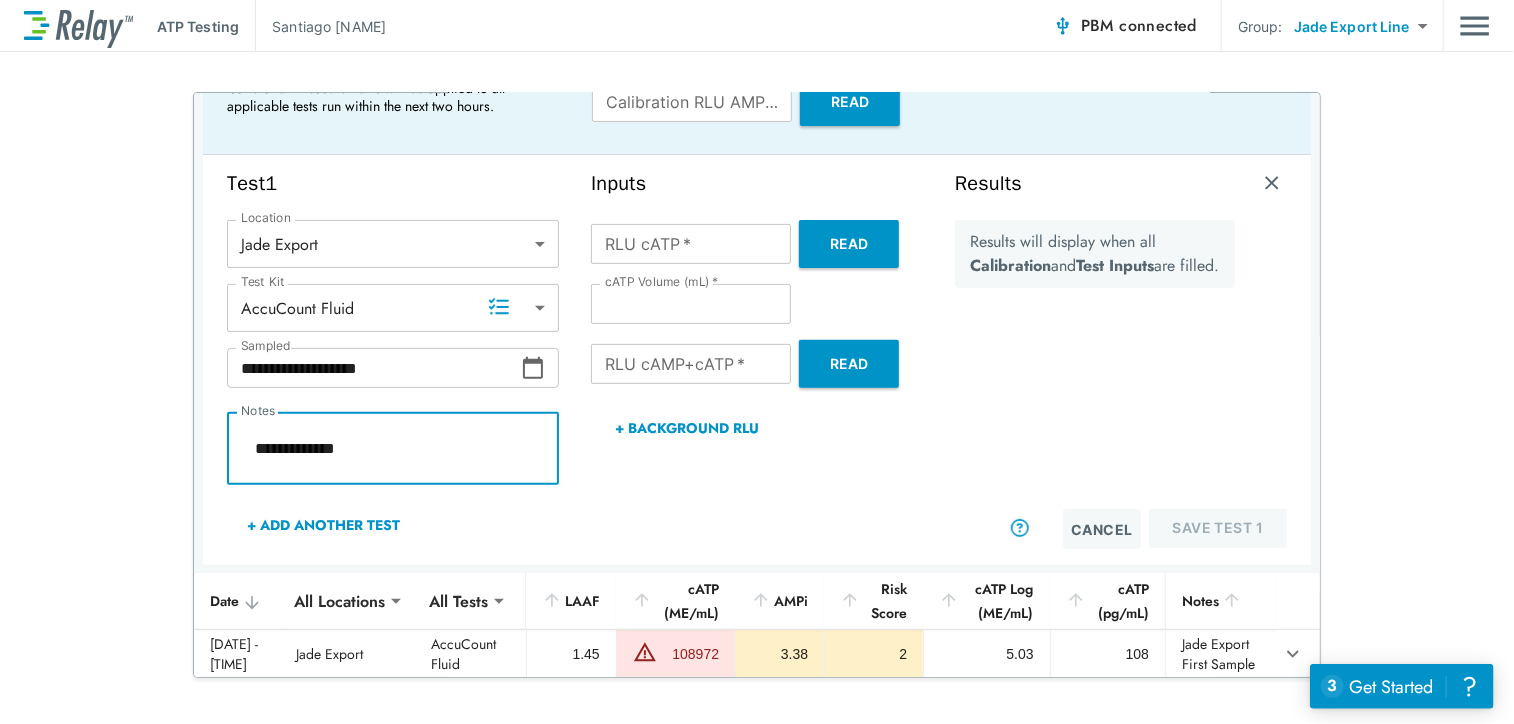 type on "*" 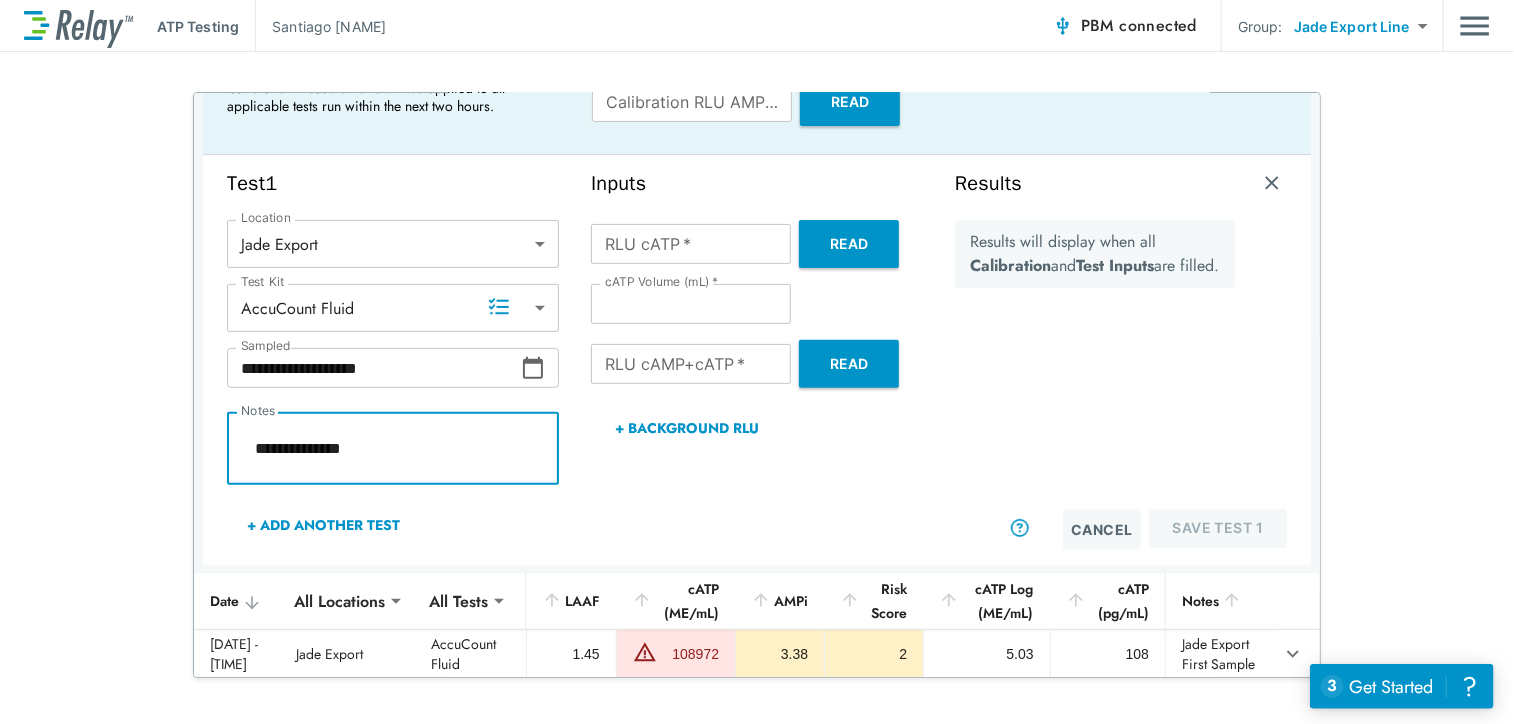 type on "*" 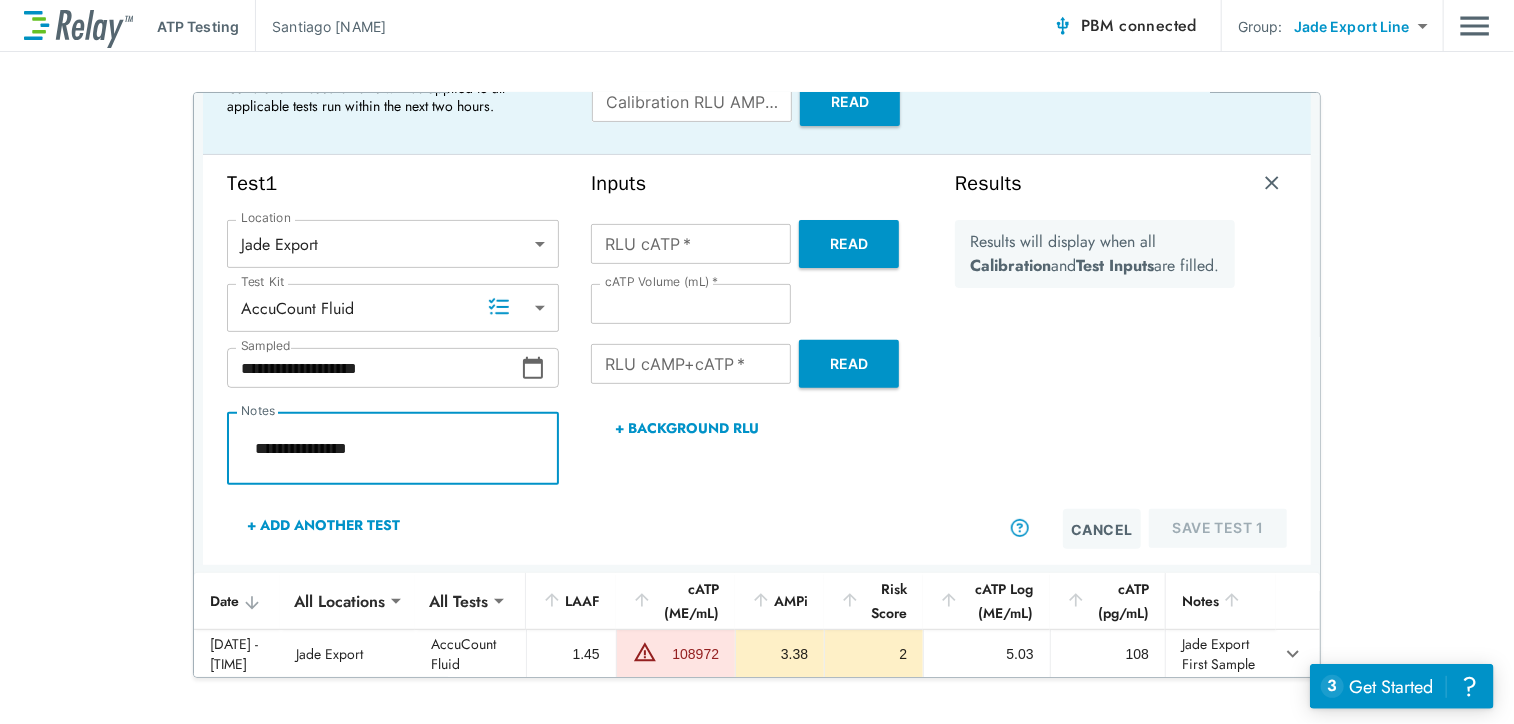 type on "*" 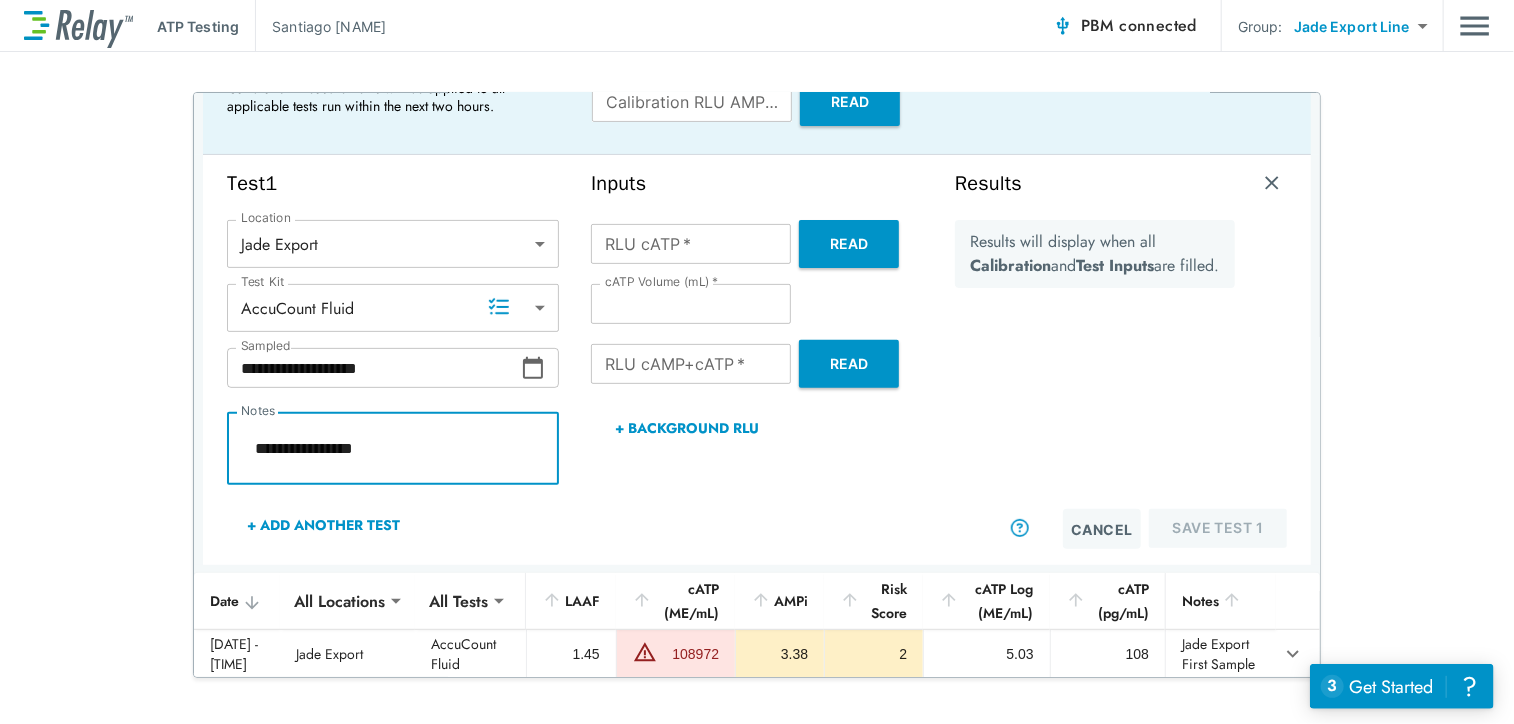 type on "*" 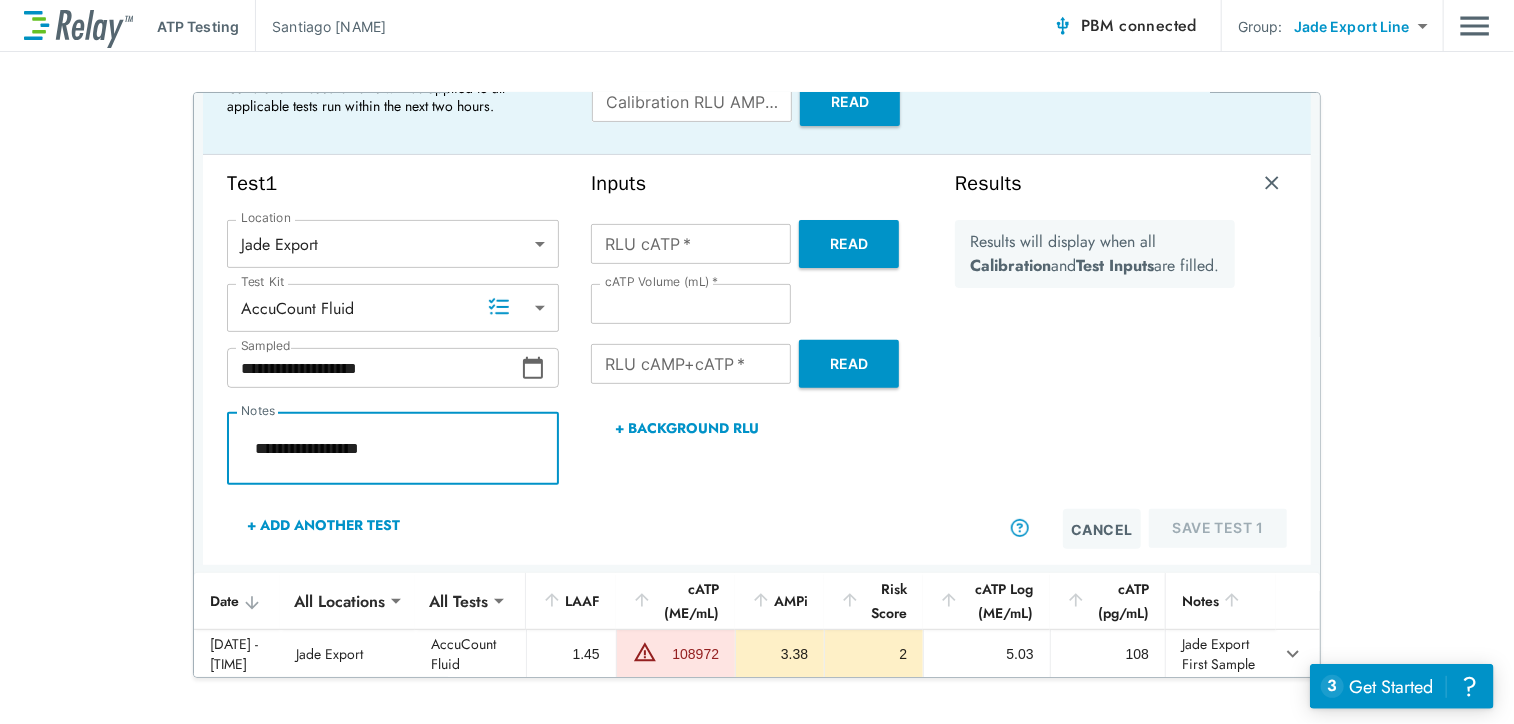 type on "*" 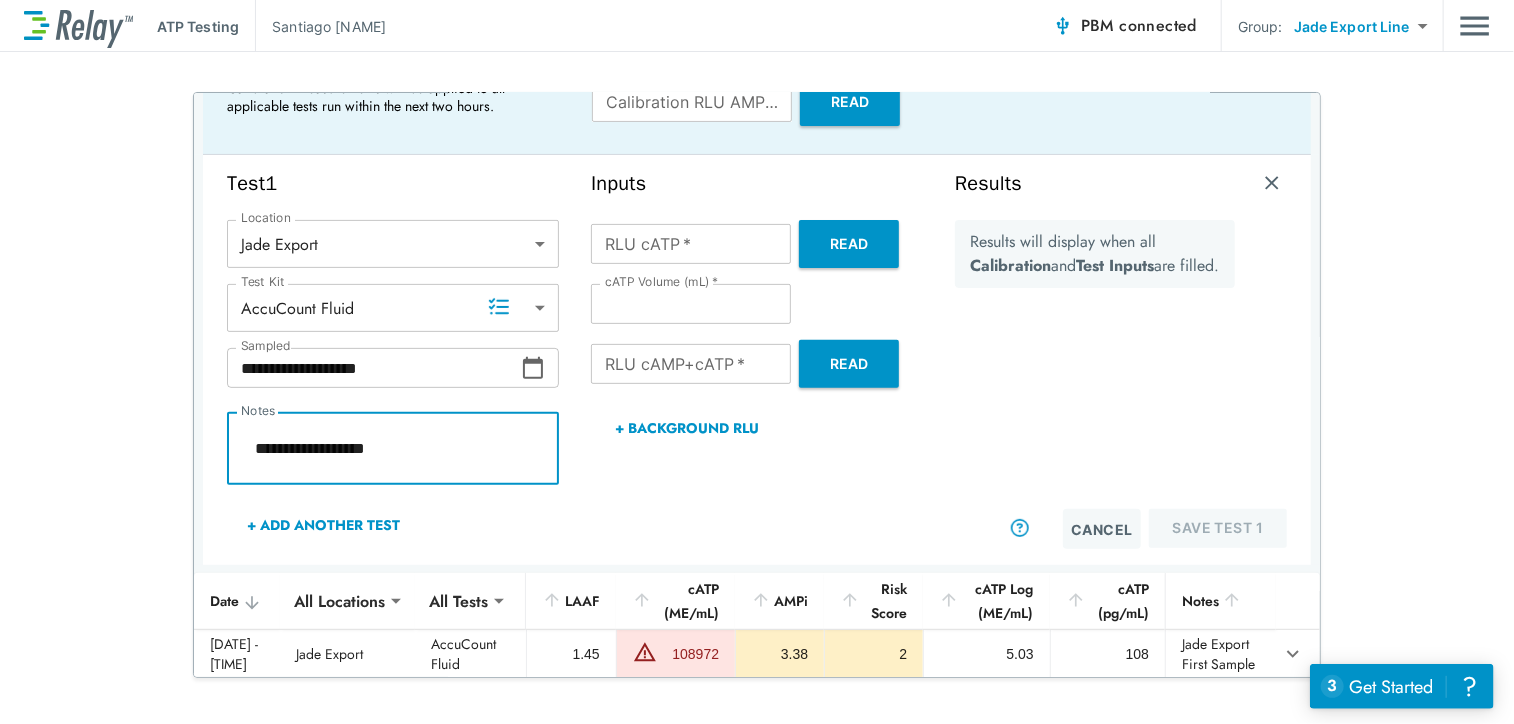 type on "*" 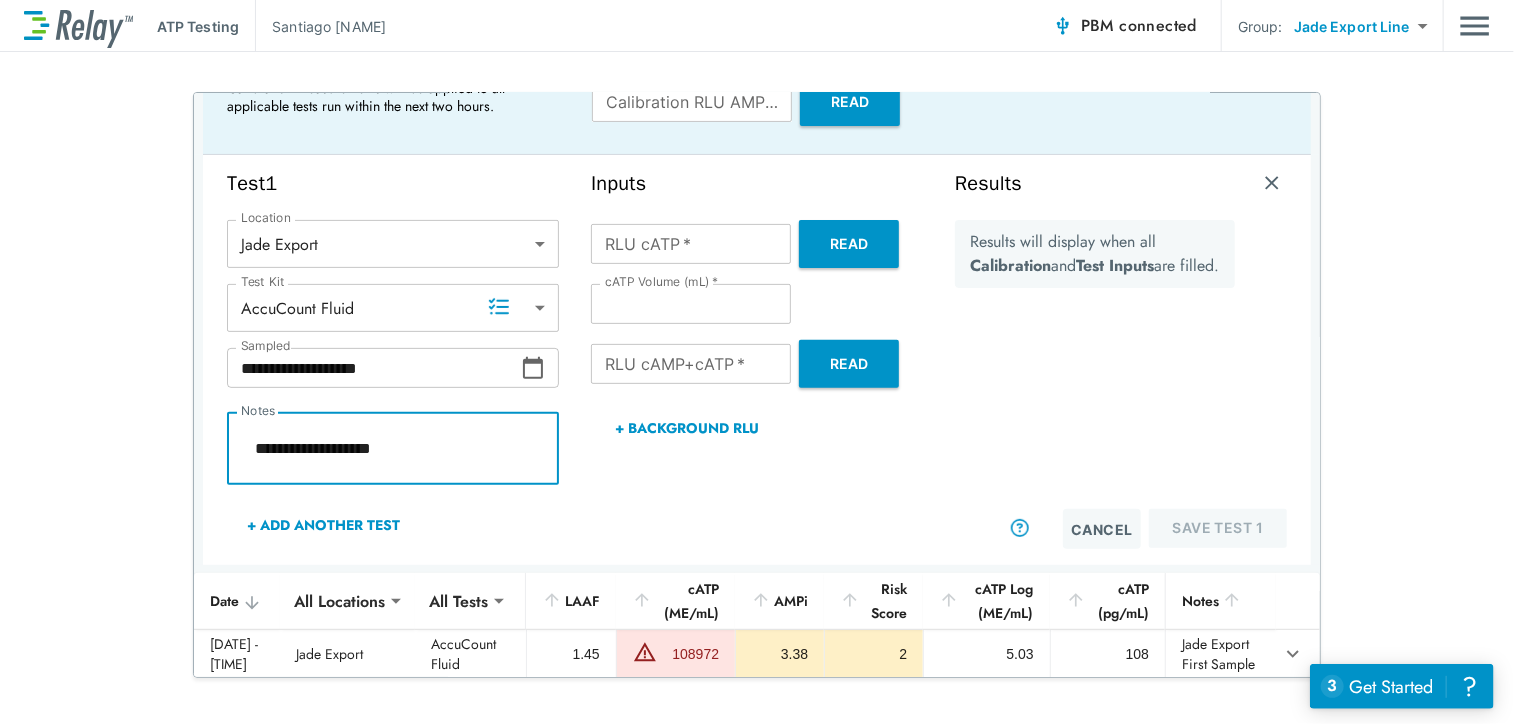 type on "*" 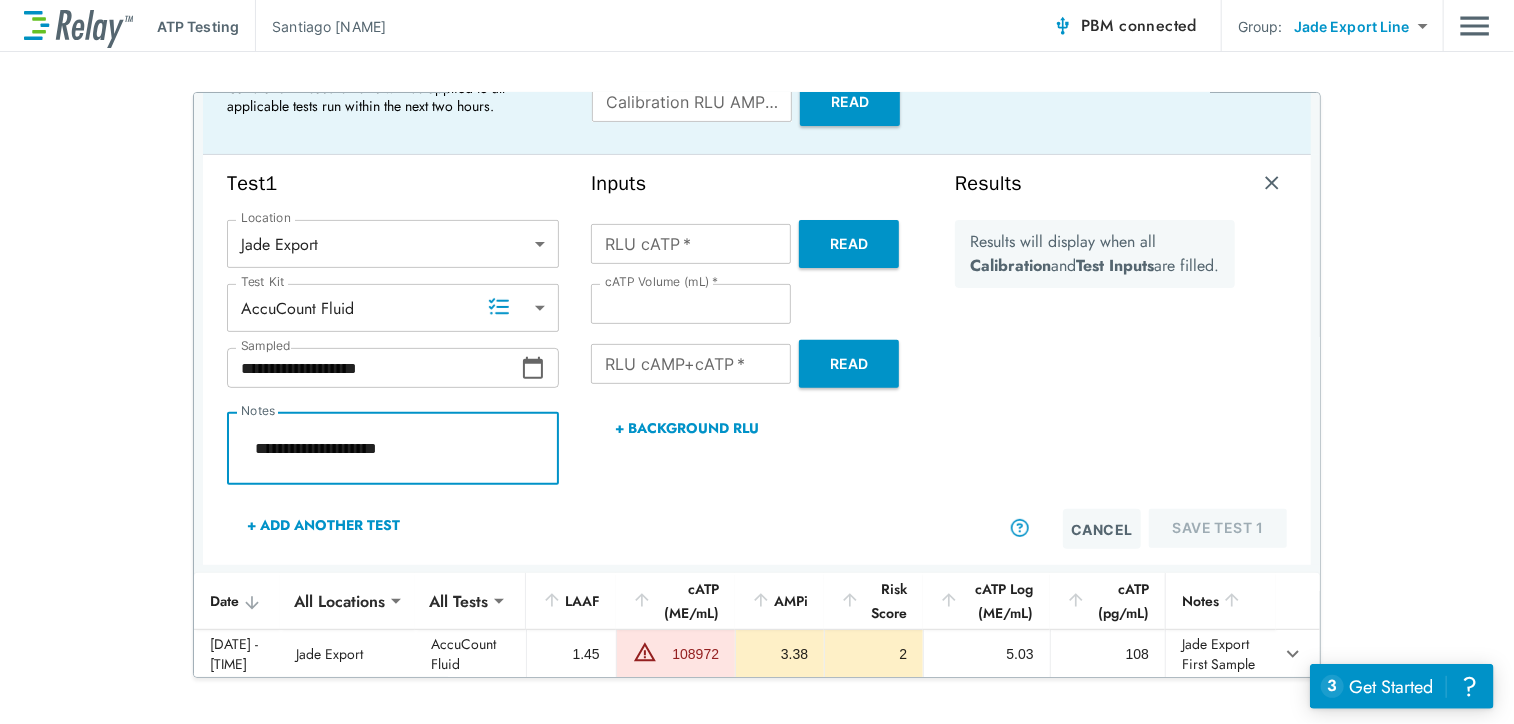 type on "*" 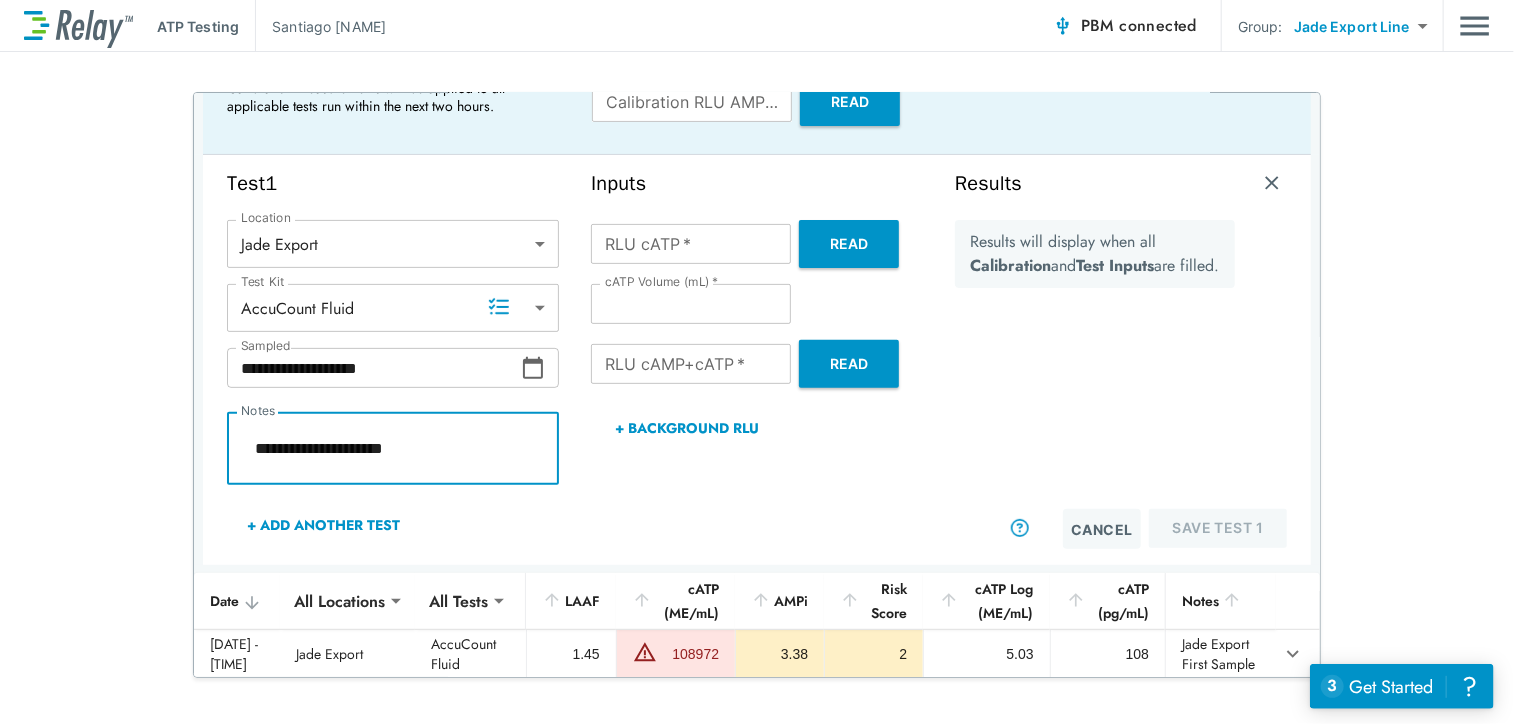 type on "*" 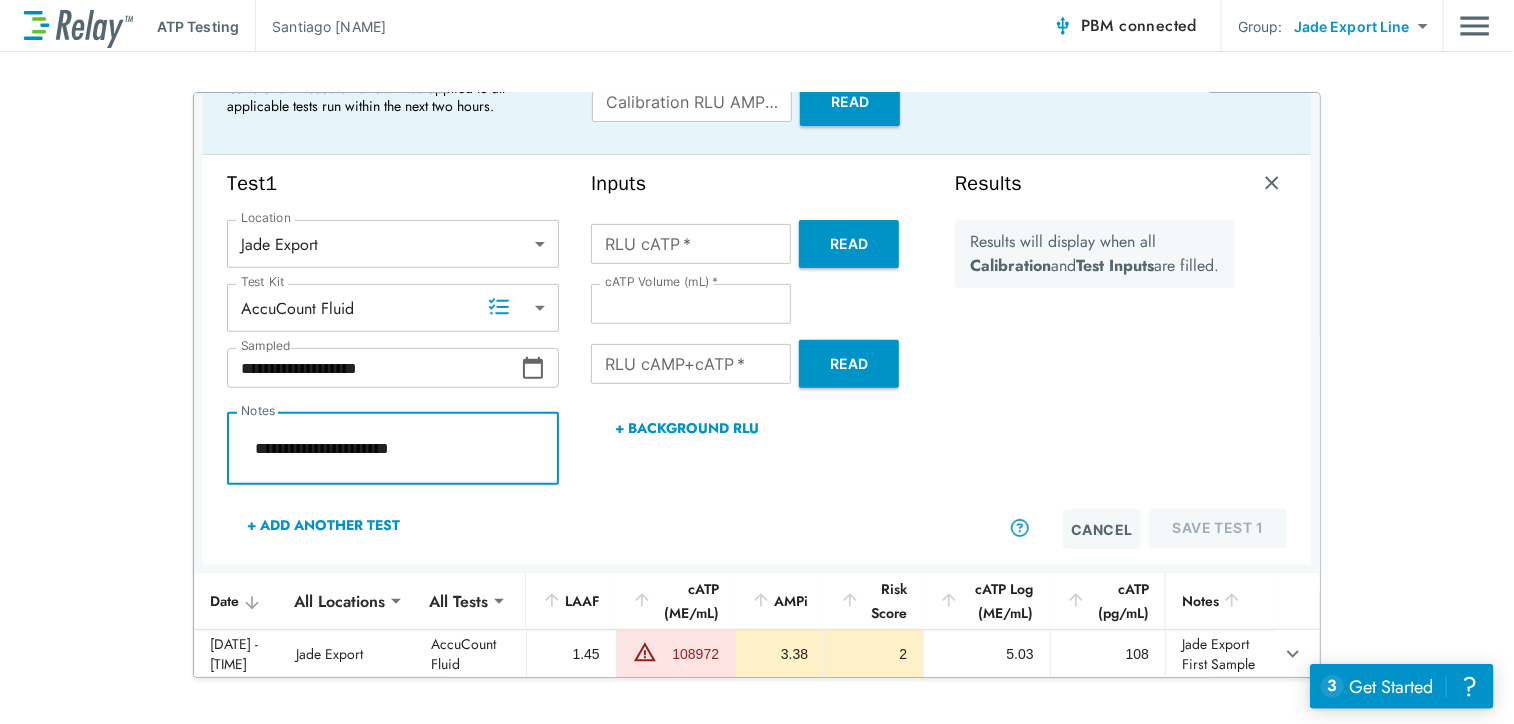 type on "*" 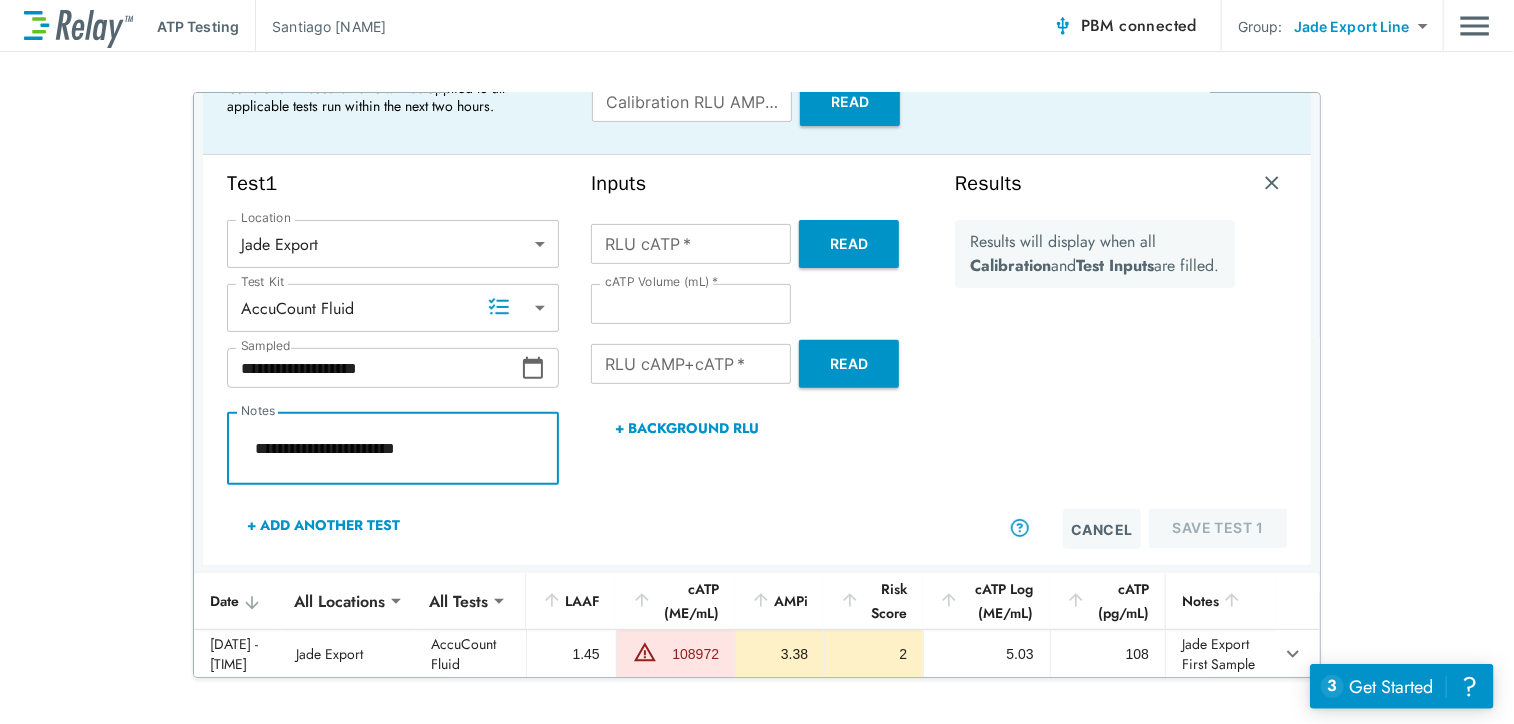 type on "*" 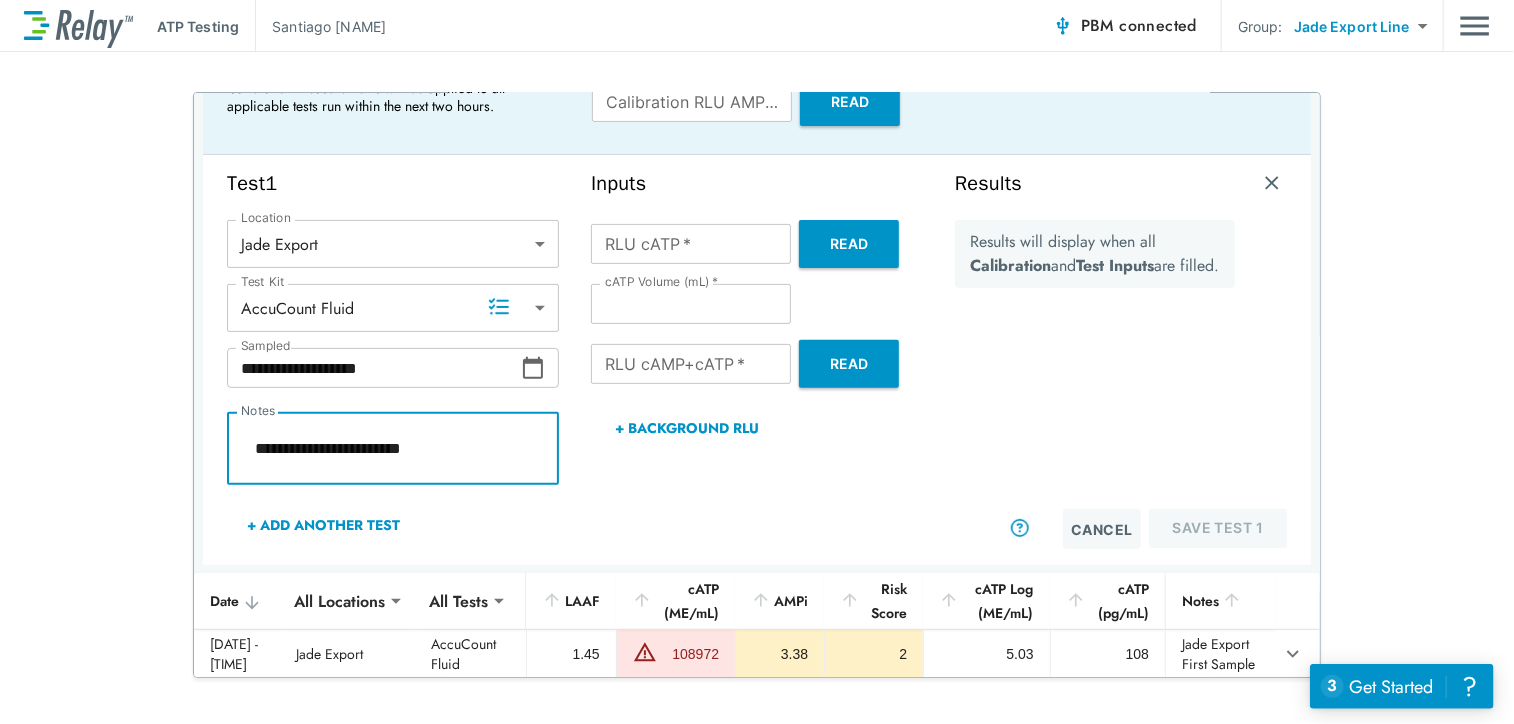 type on "*" 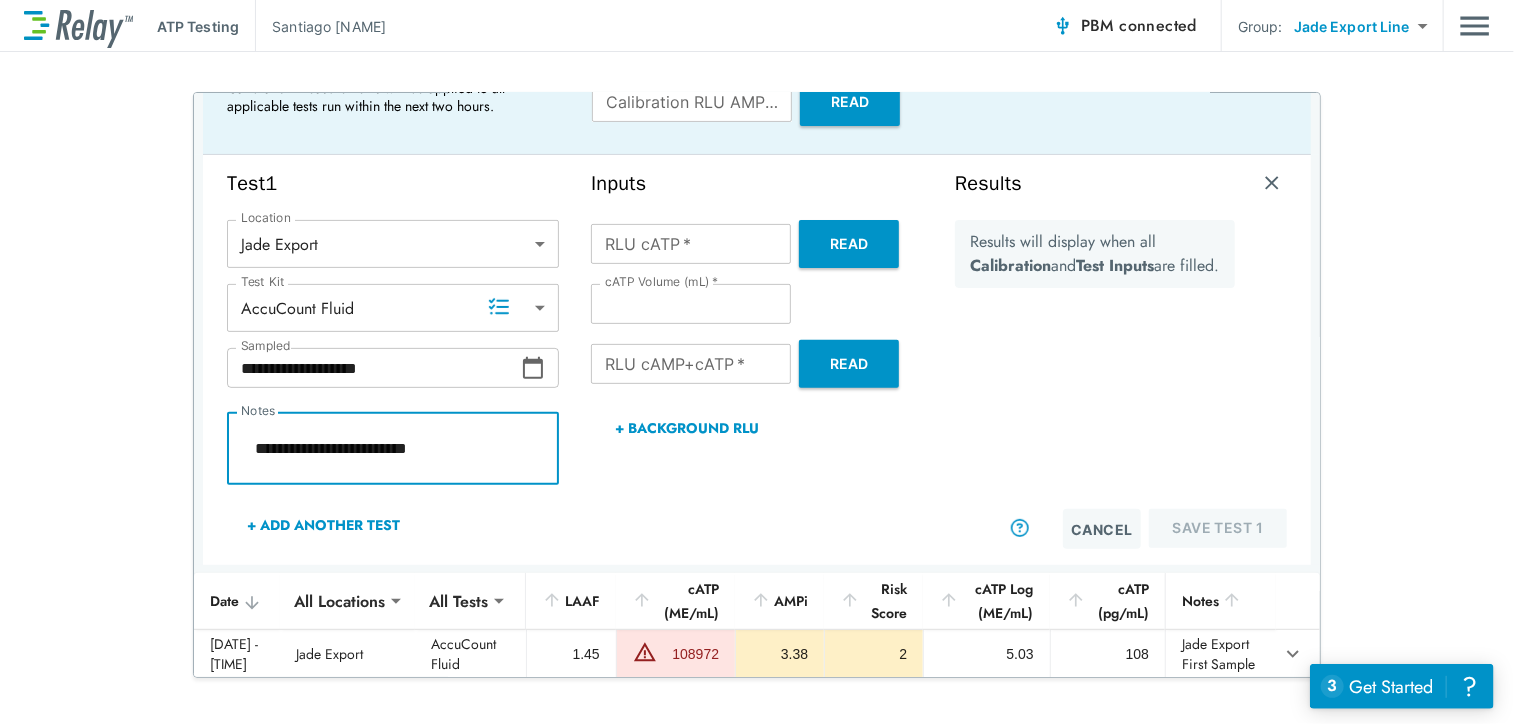 type on "*" 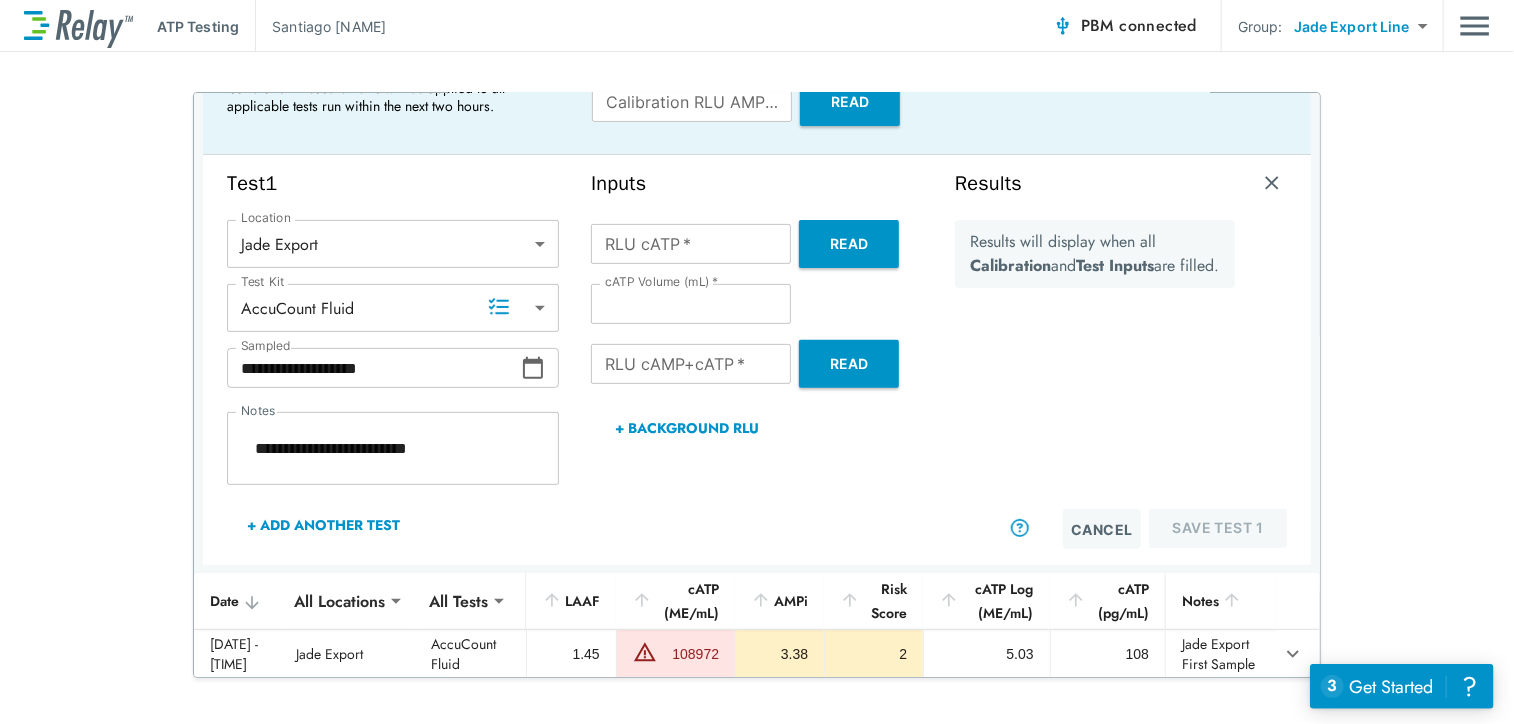 drag, startPoint x: 1376, startPoint y: 289, endPoint x: 1425, endPoint y: 335, distance: 67.20863 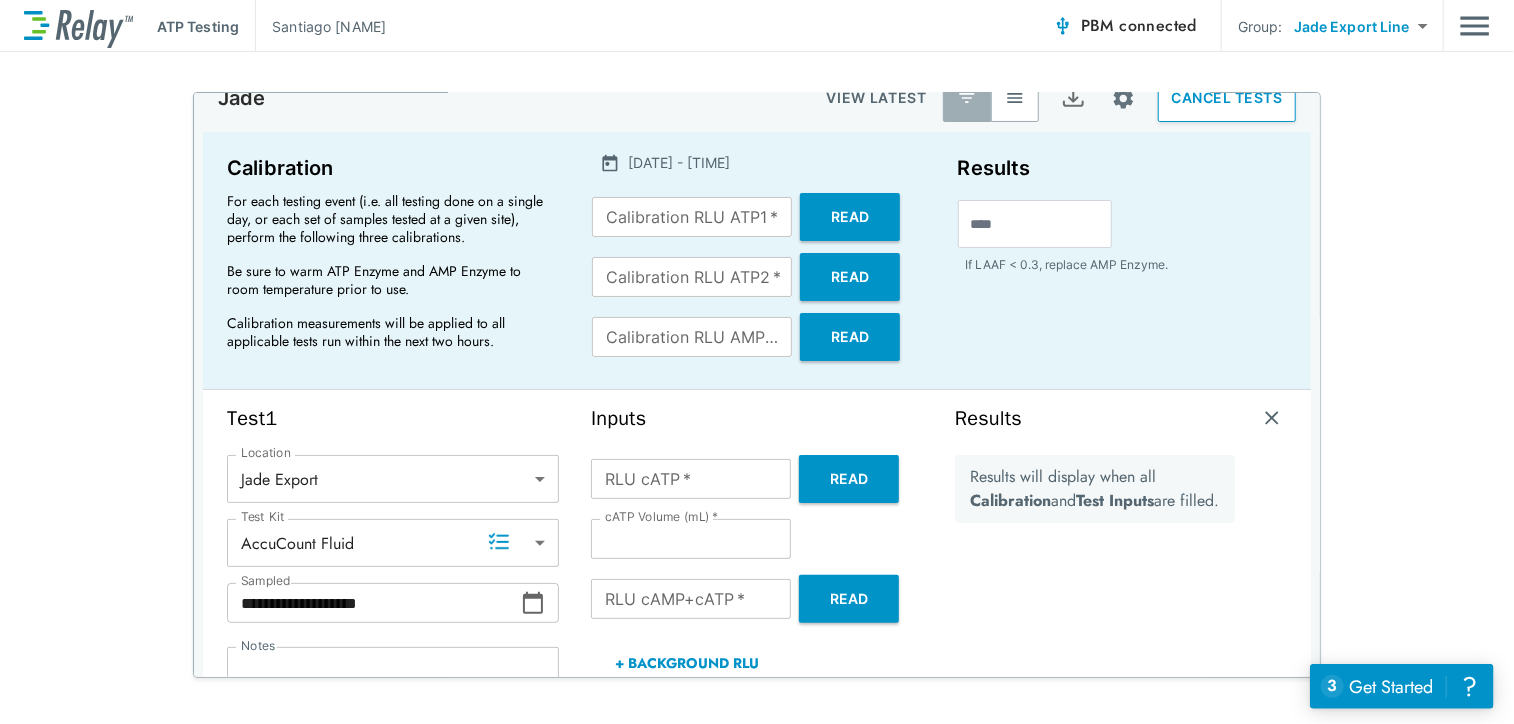 scroll, scrollTop: 0, scrollLeft: 0, axis: both 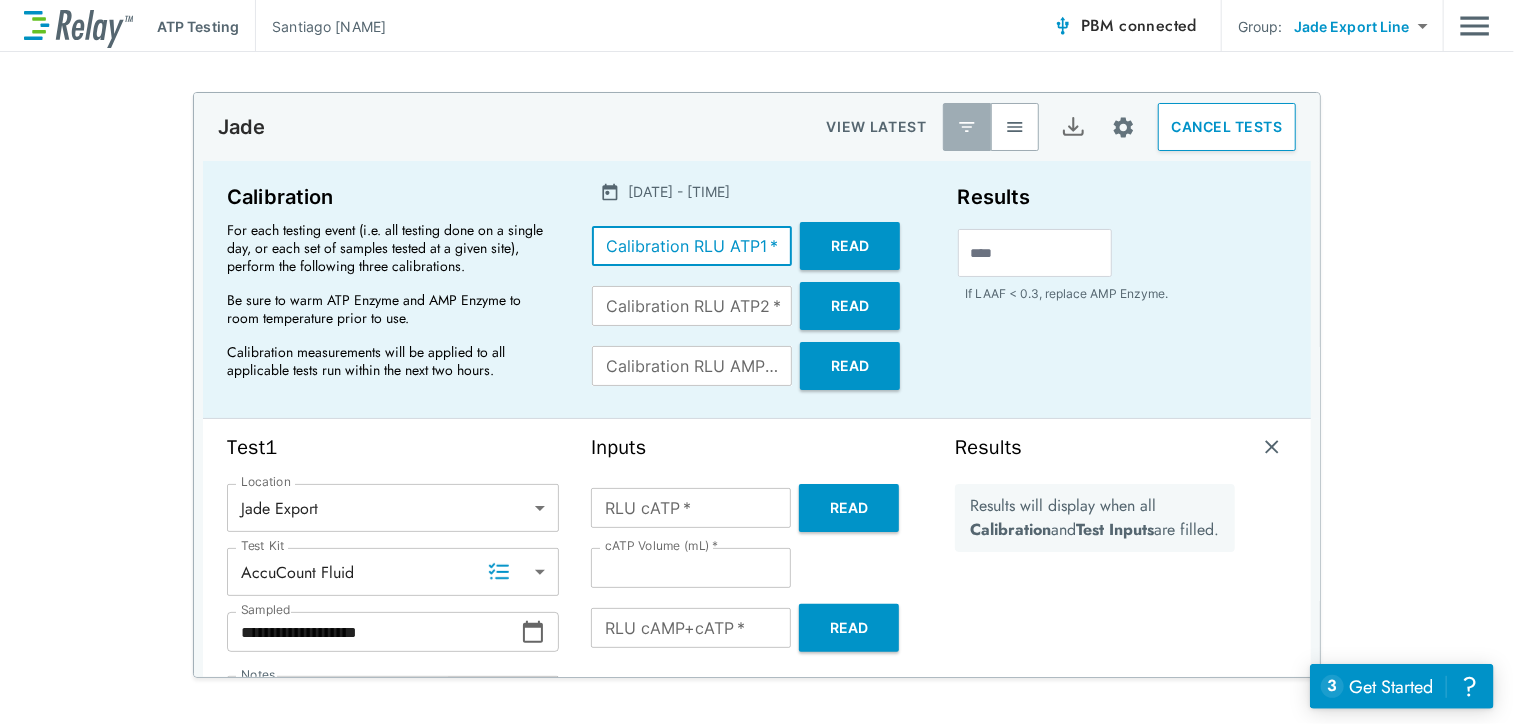 click on "Calibration RLU ATP1   *" at bounding box center (692, 246) 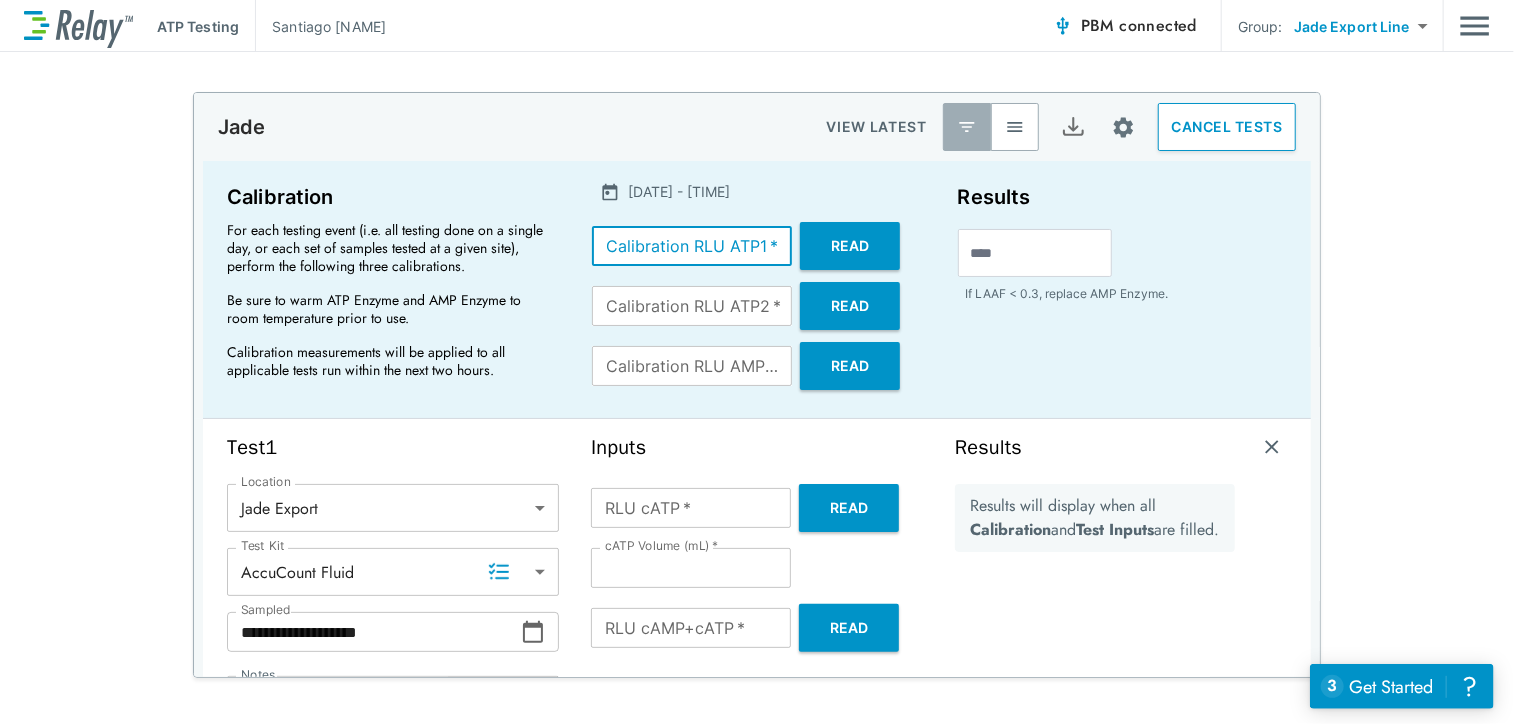 type on "*" 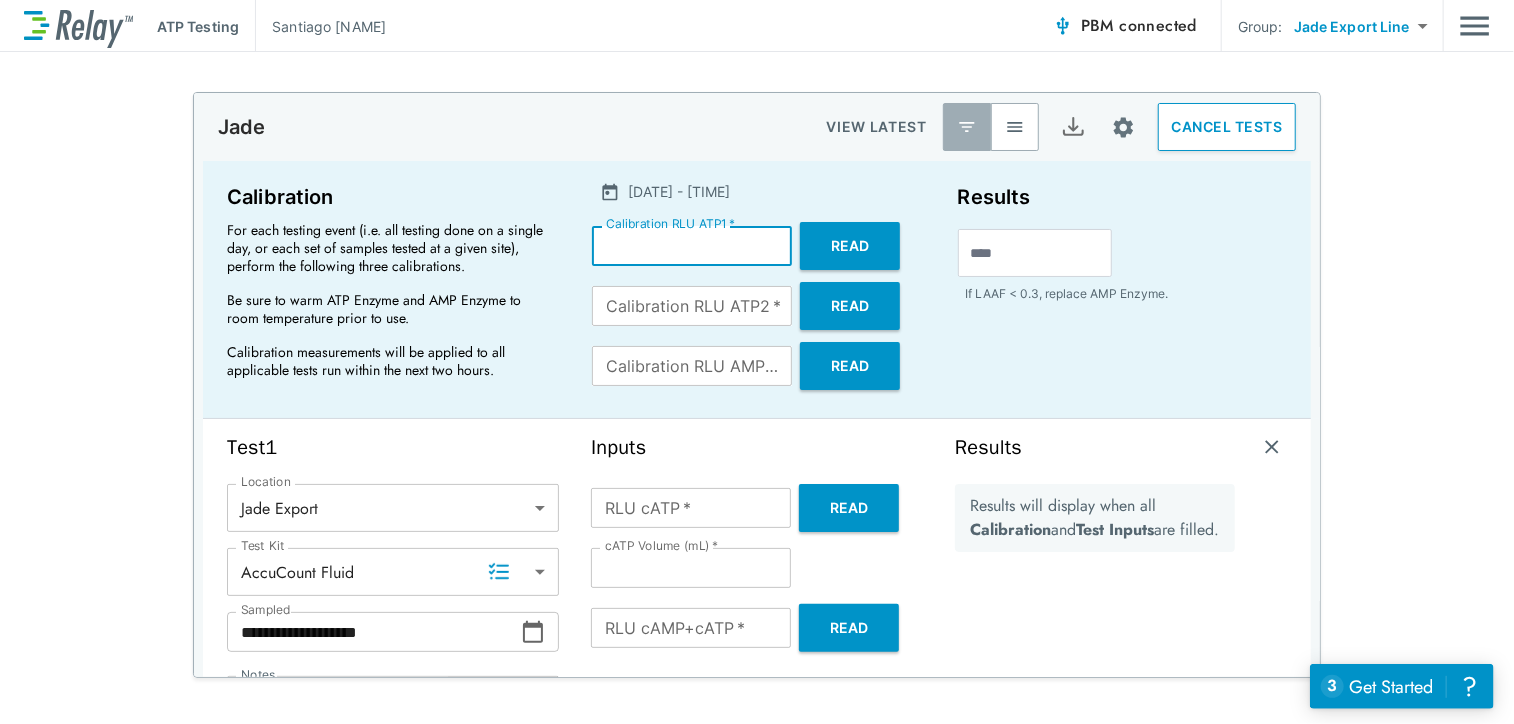 type on "*" 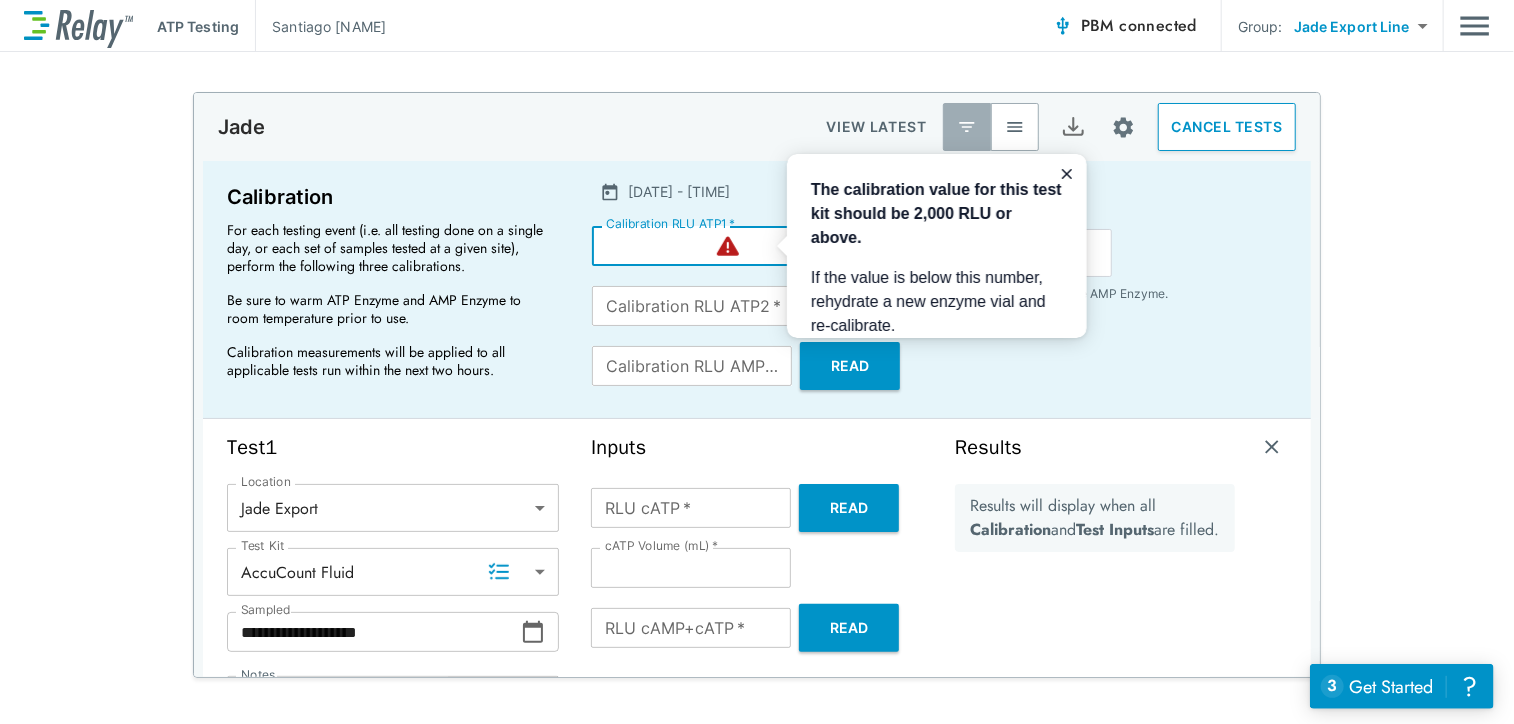 scroll, scrollTop: 0, scrollLeft: 0, axis: both 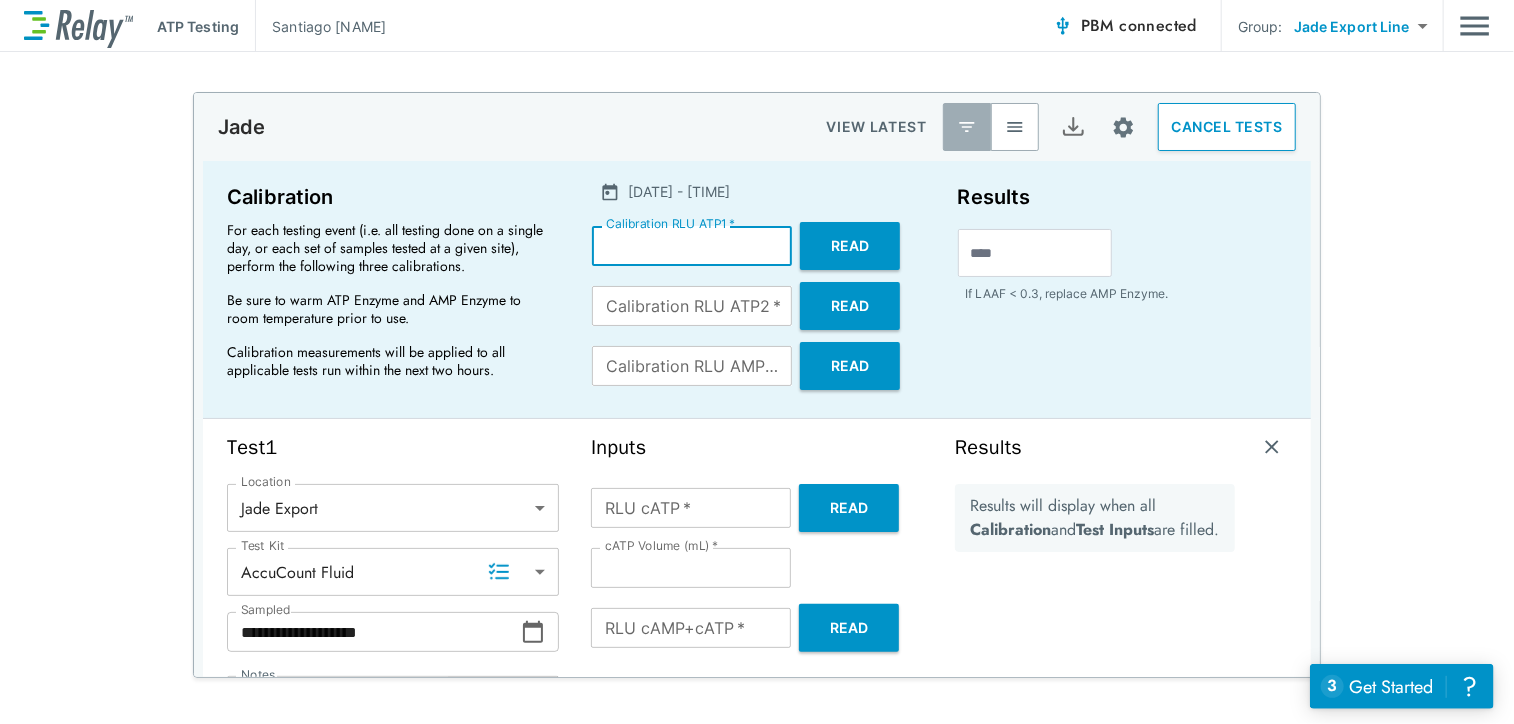 type on "*" 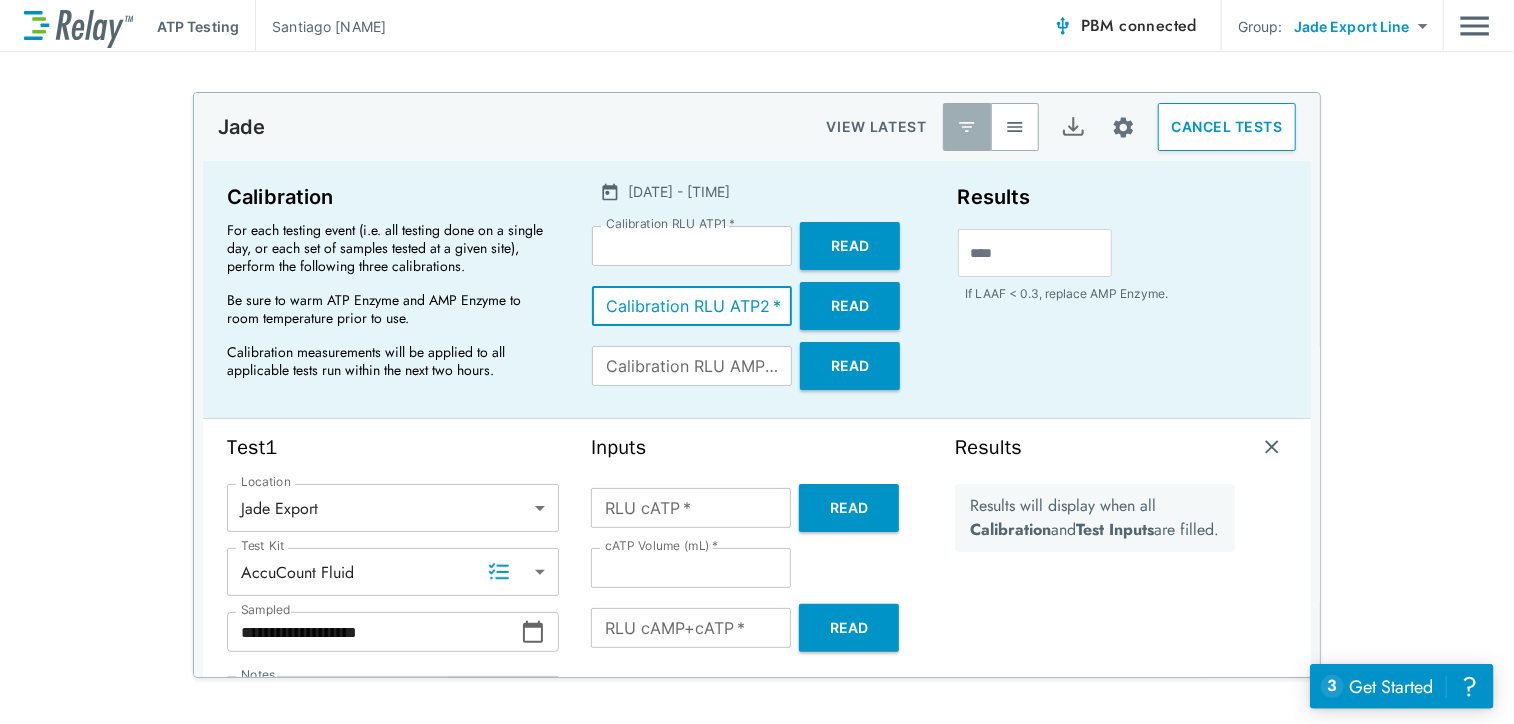 type on "*" 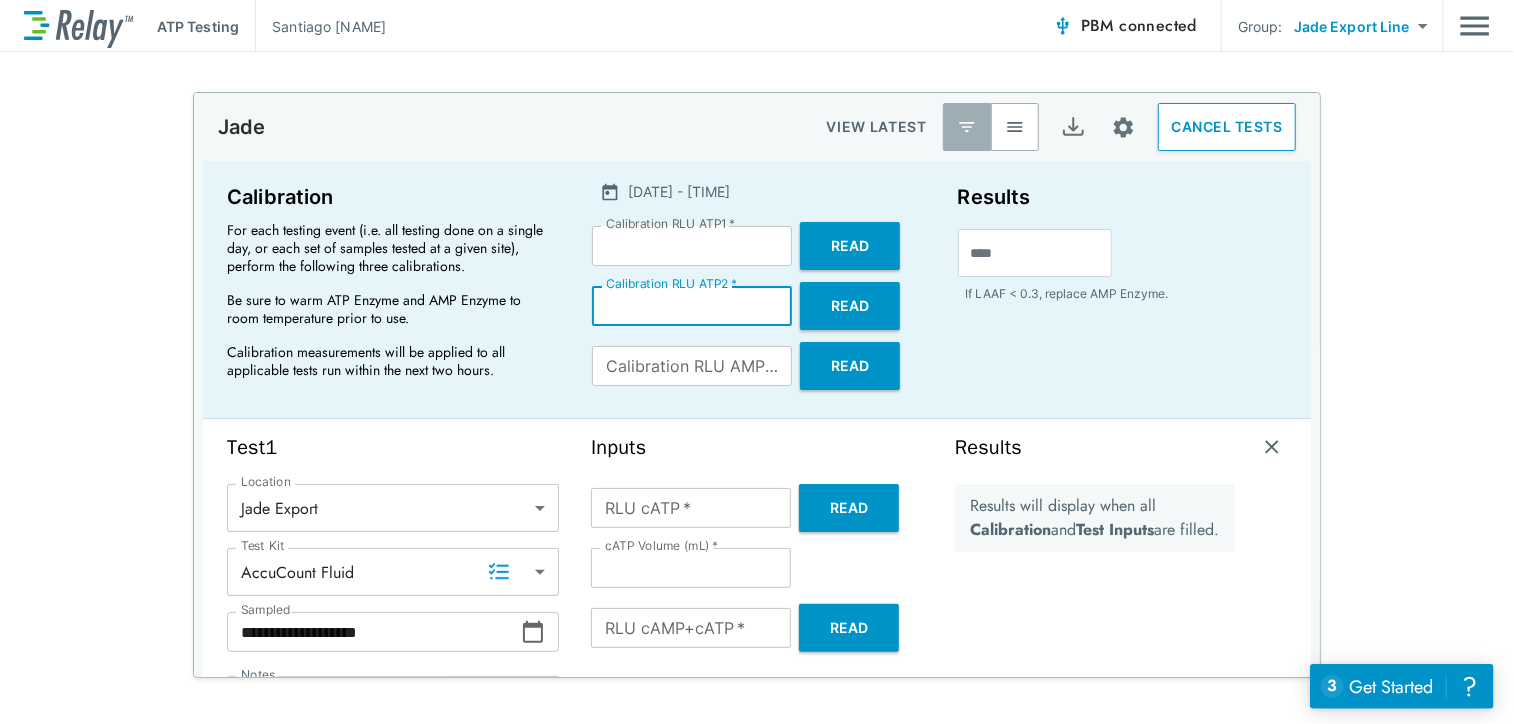 type on "*" 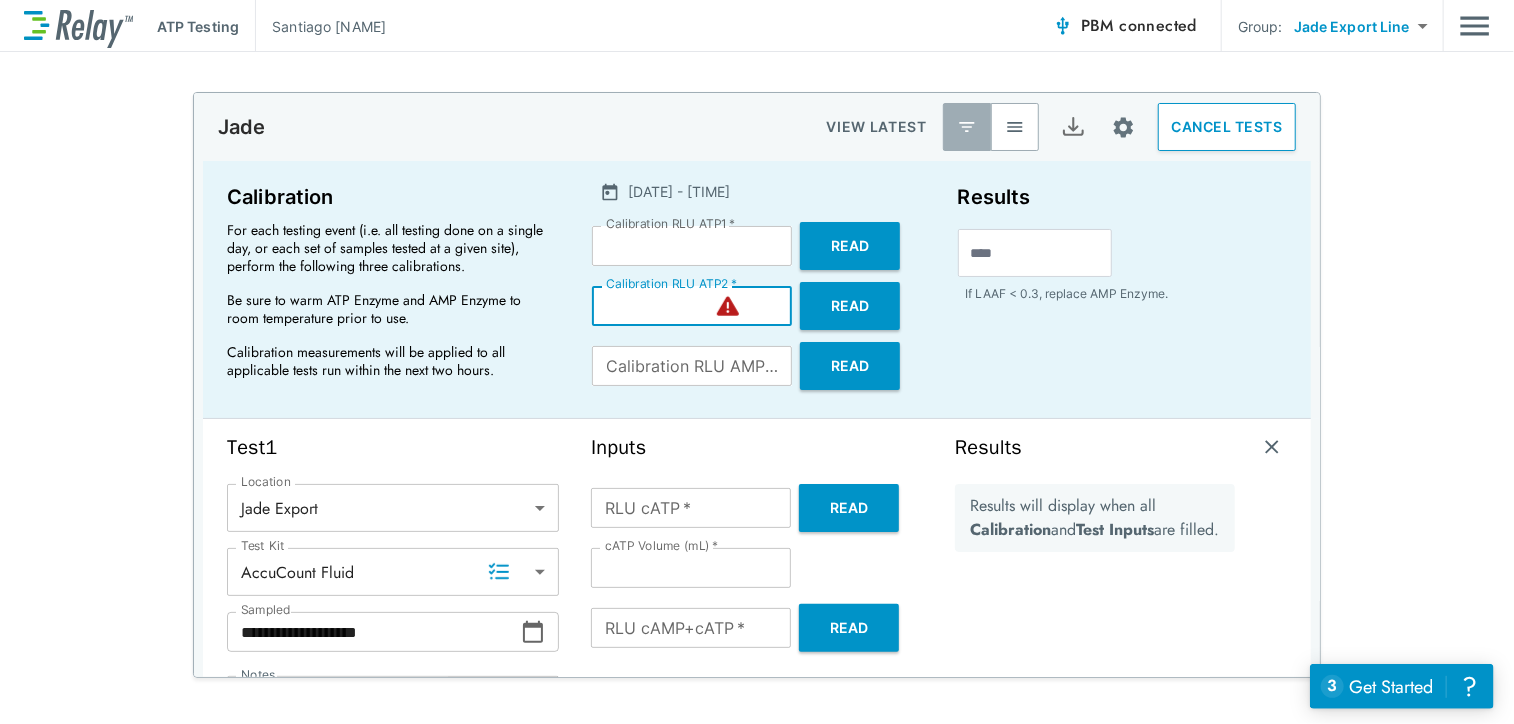 type on "*" 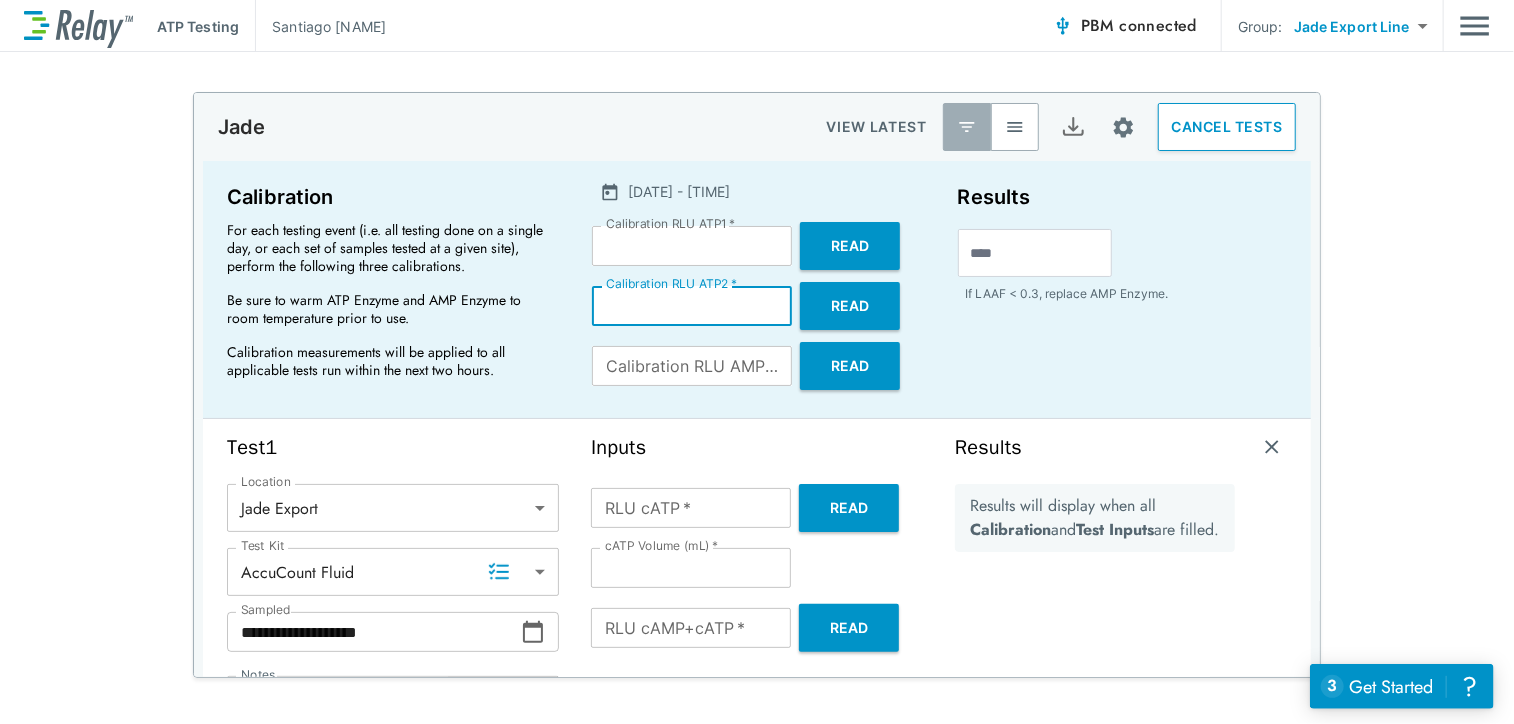 type on "*" 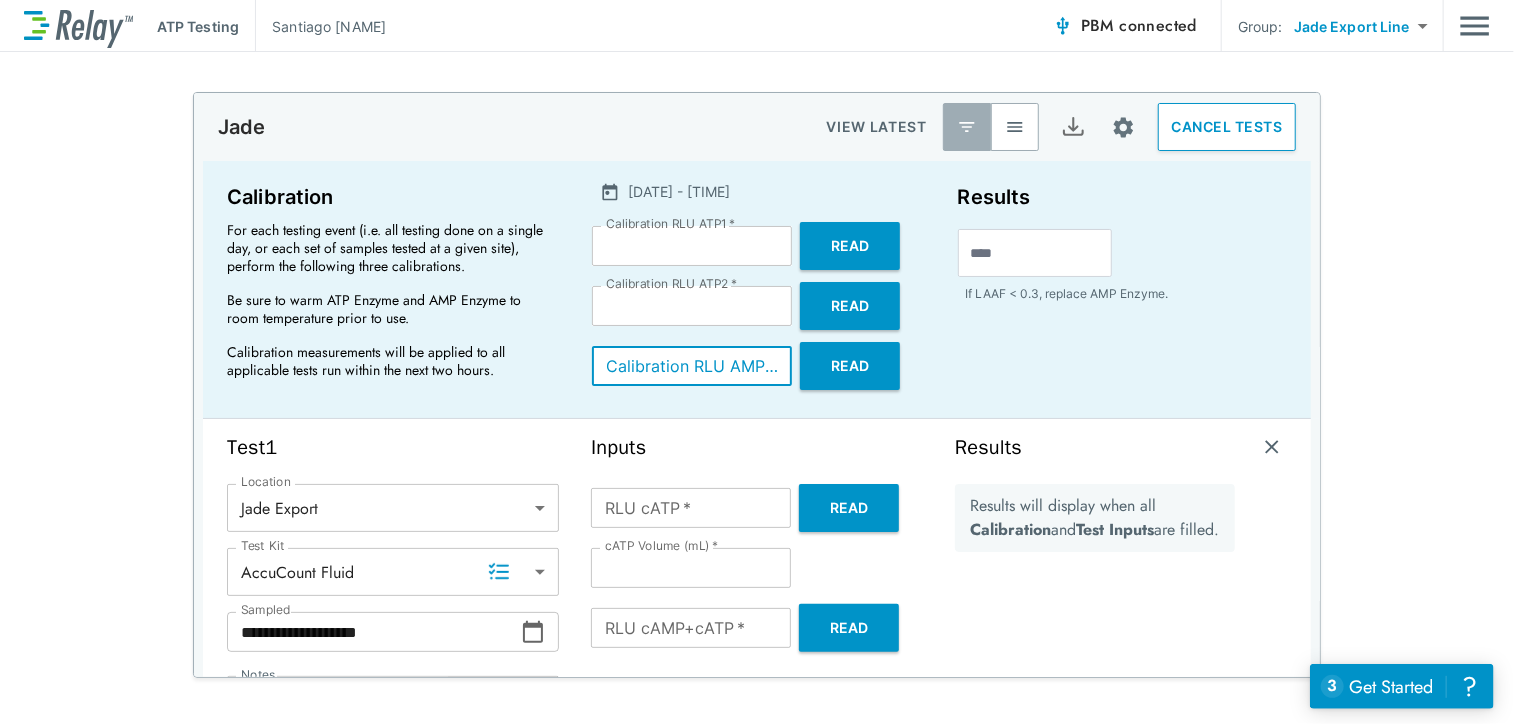 click on "Calibration RLU AMP1   *" at bounding box center (692, 366) 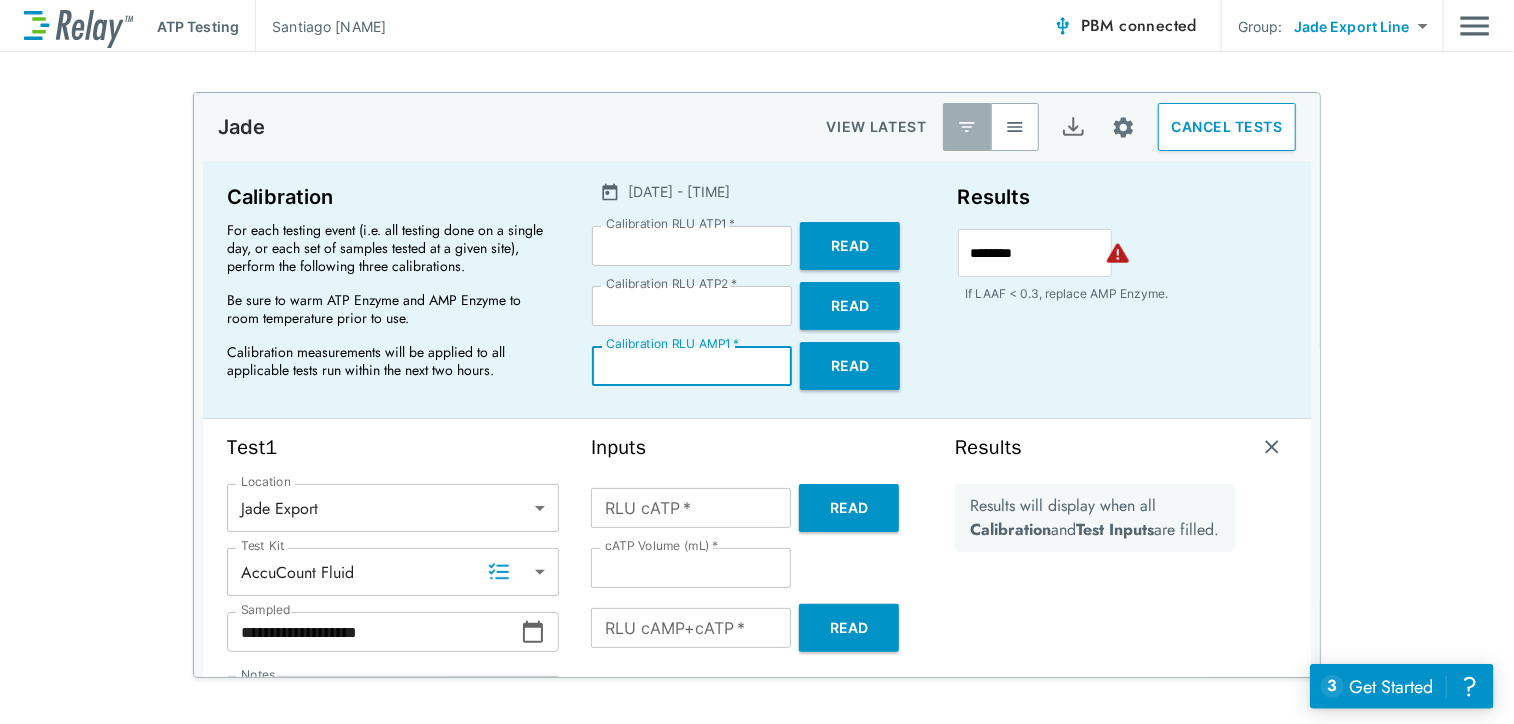 type on "*" 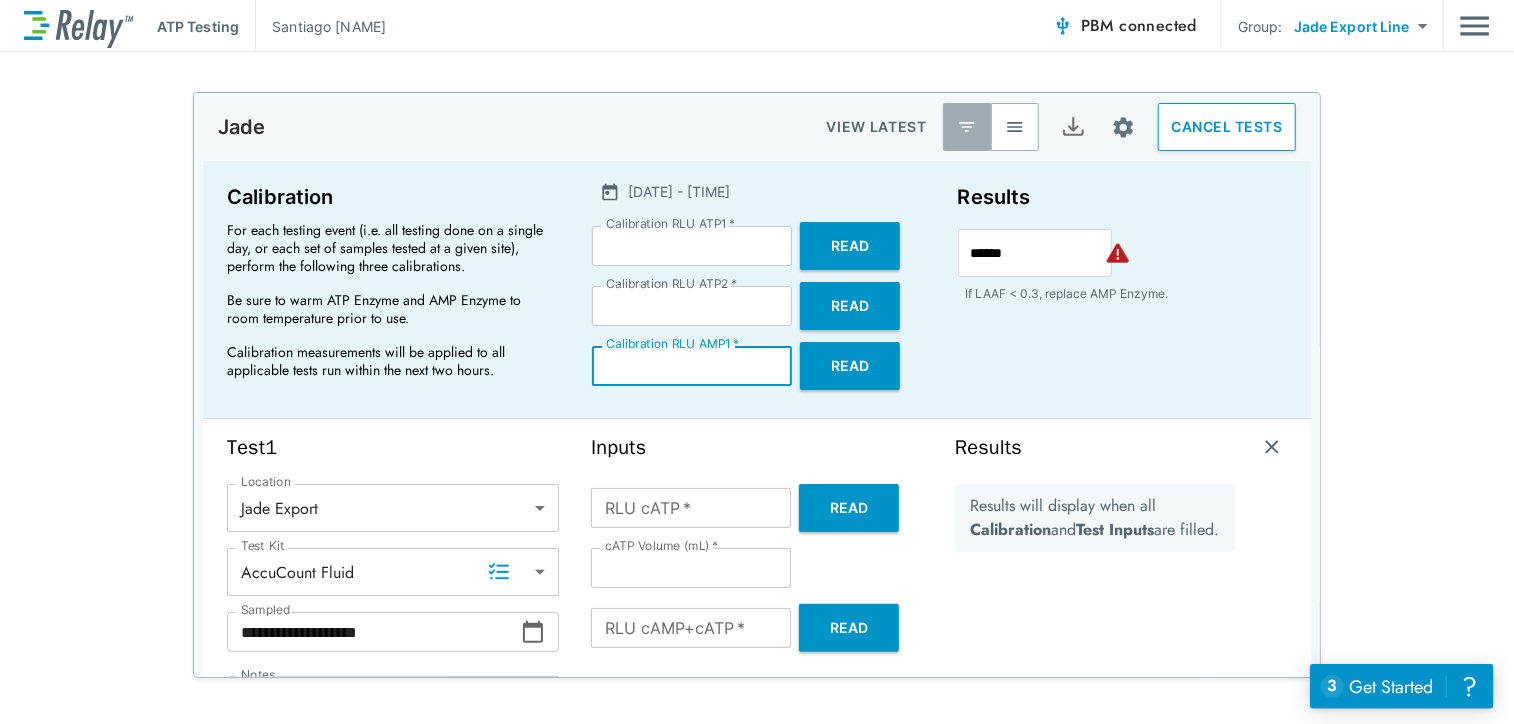 type on "*" 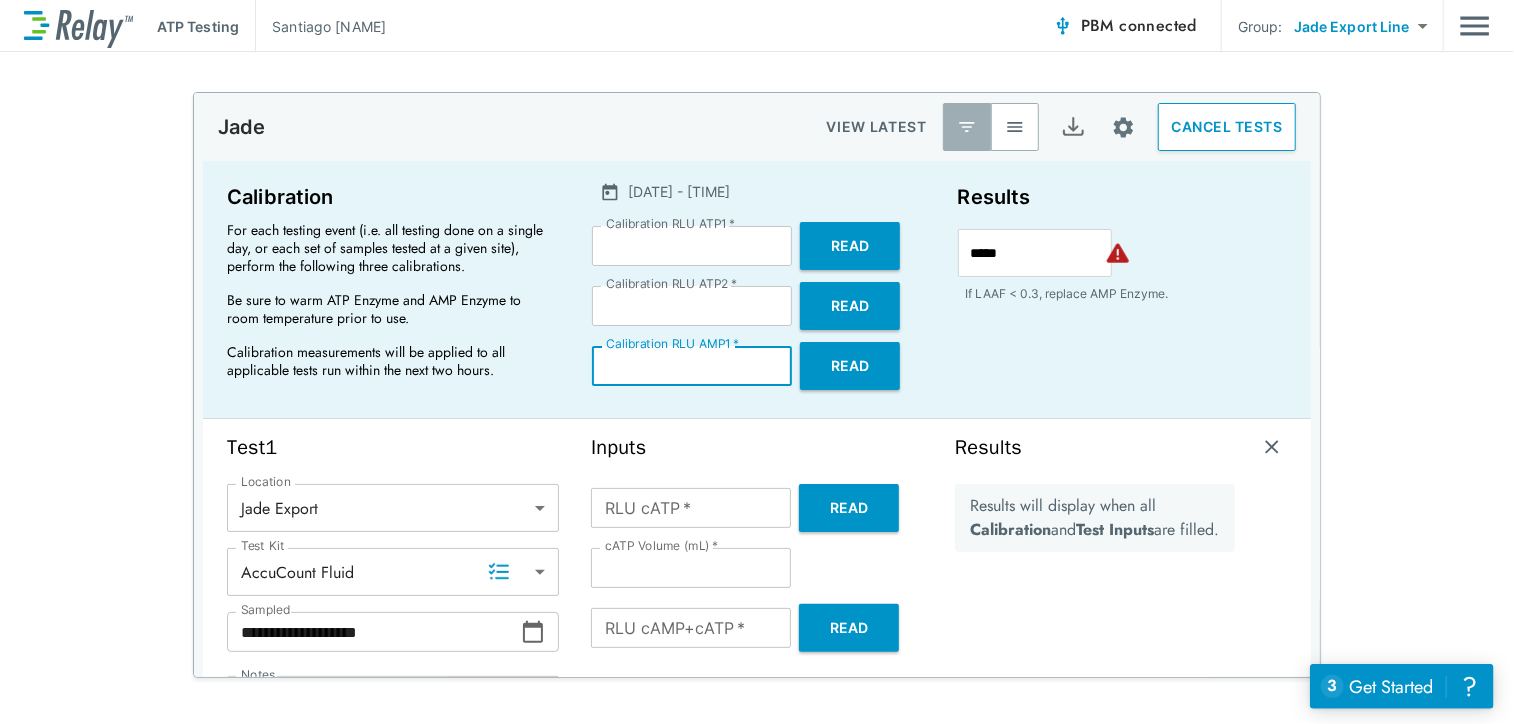 type on "*" 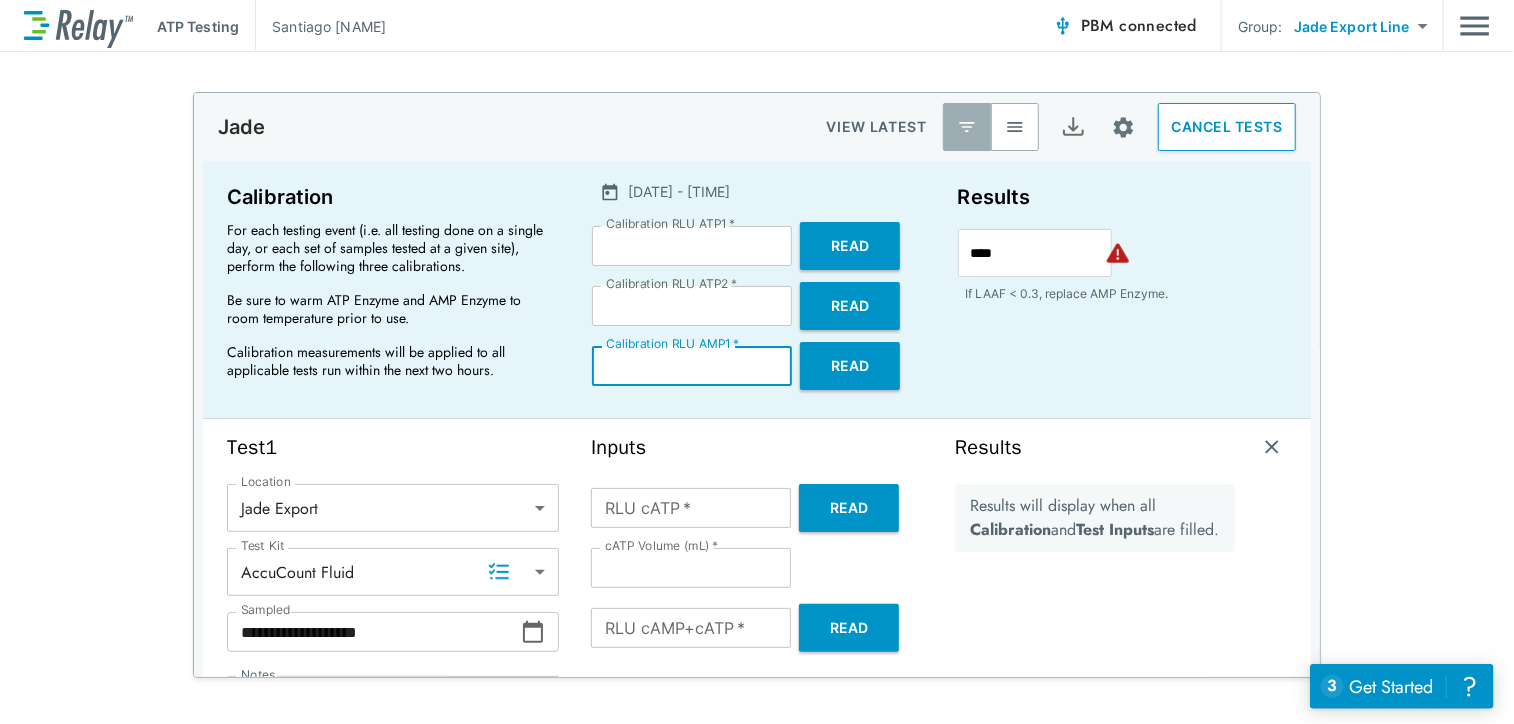 type on "*" 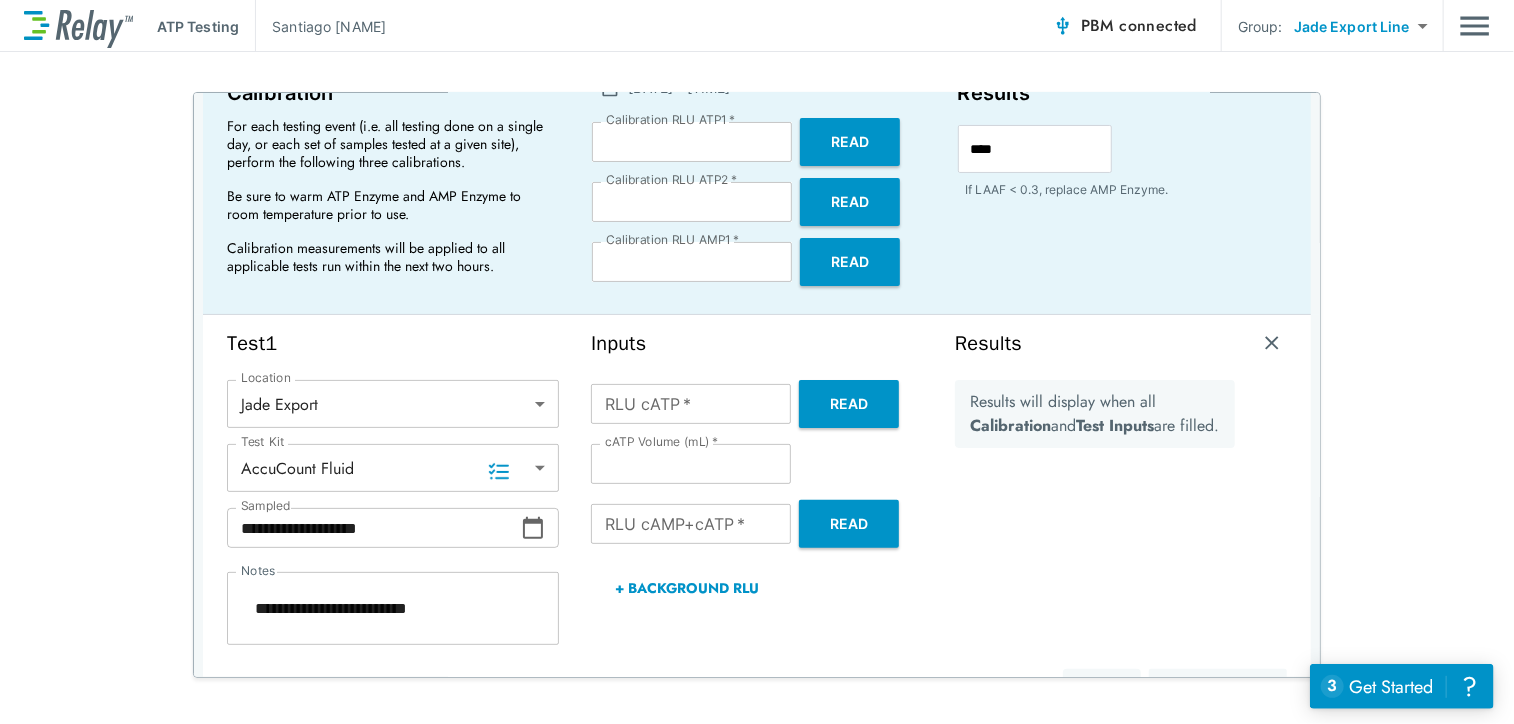 scroll, scrollTop: 107, scrollLeft: 0, axis: vertical 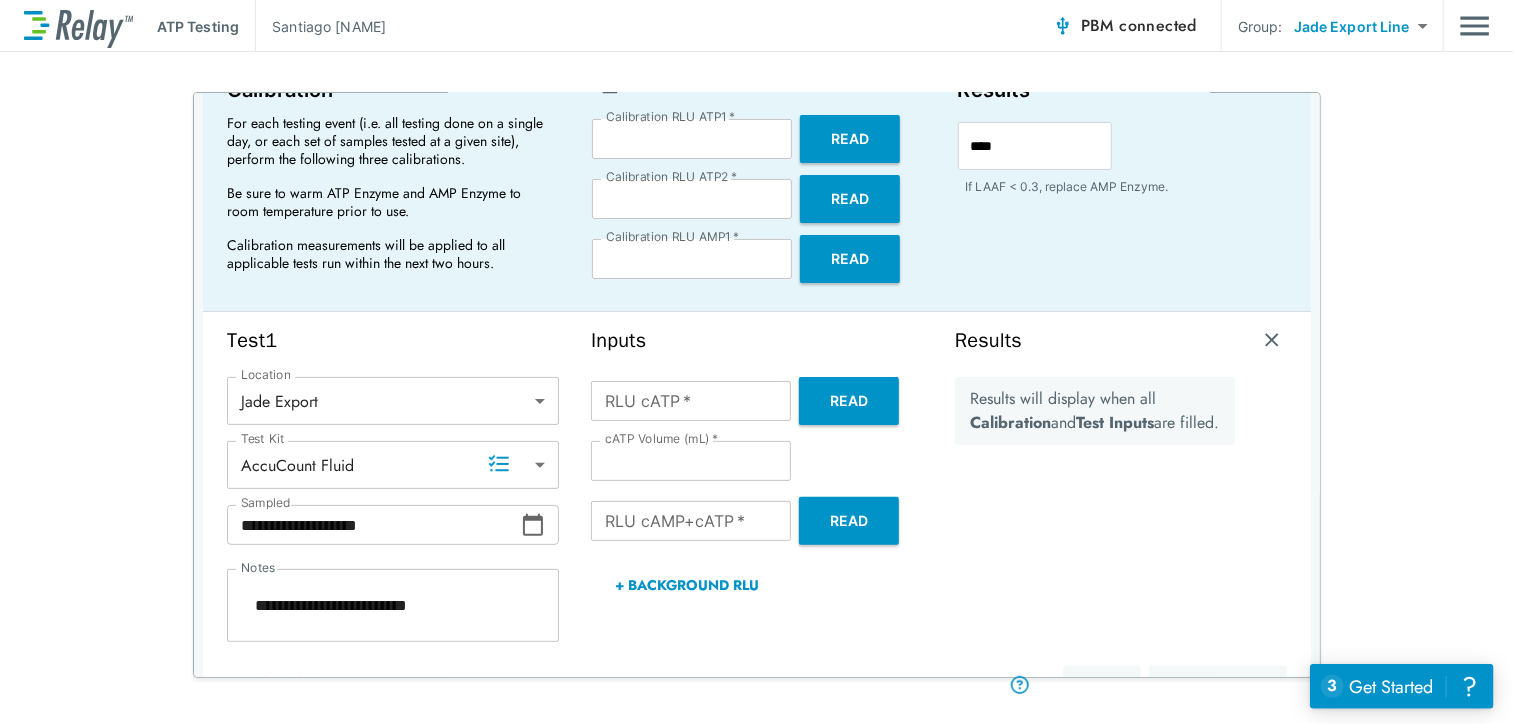 click at bounding box center [1272, 340] 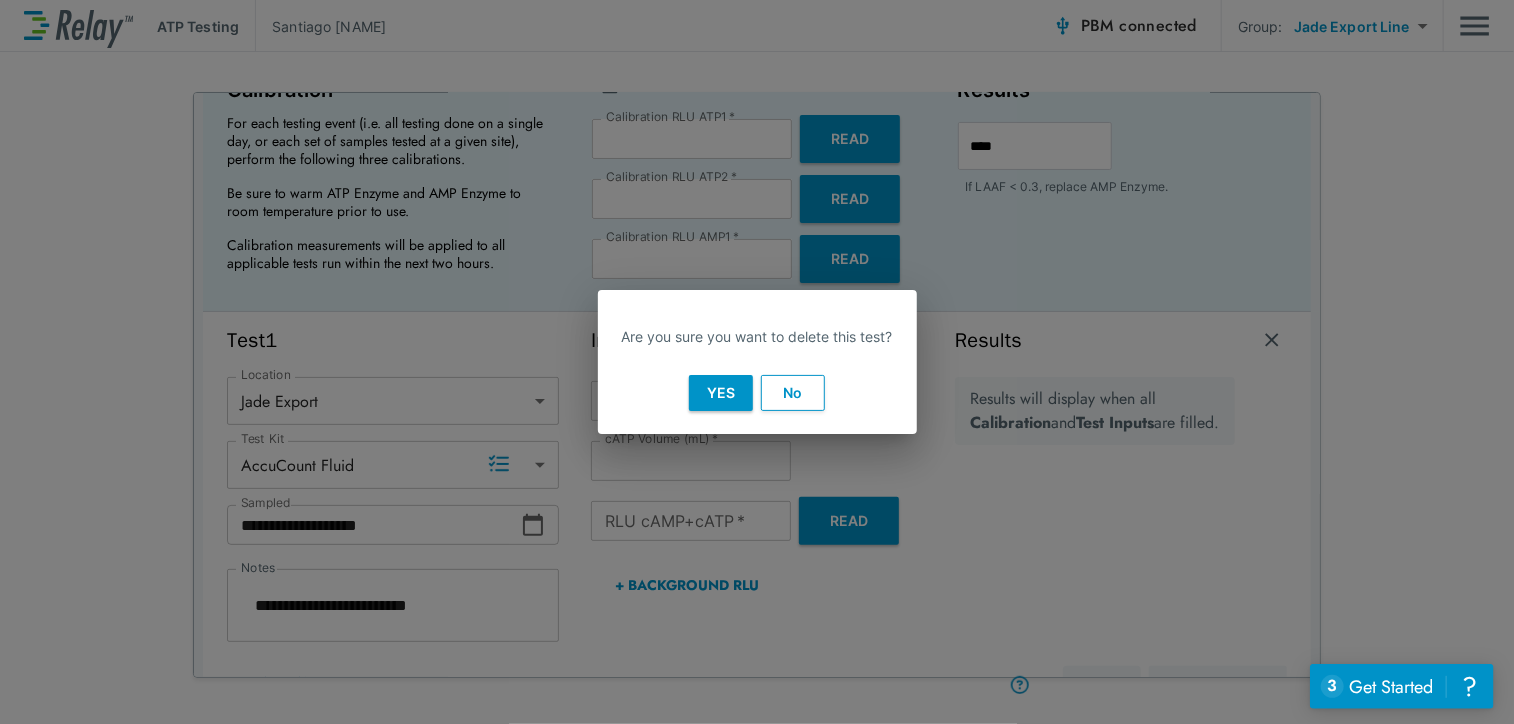 click on "No" at bounding box center (793, 393) 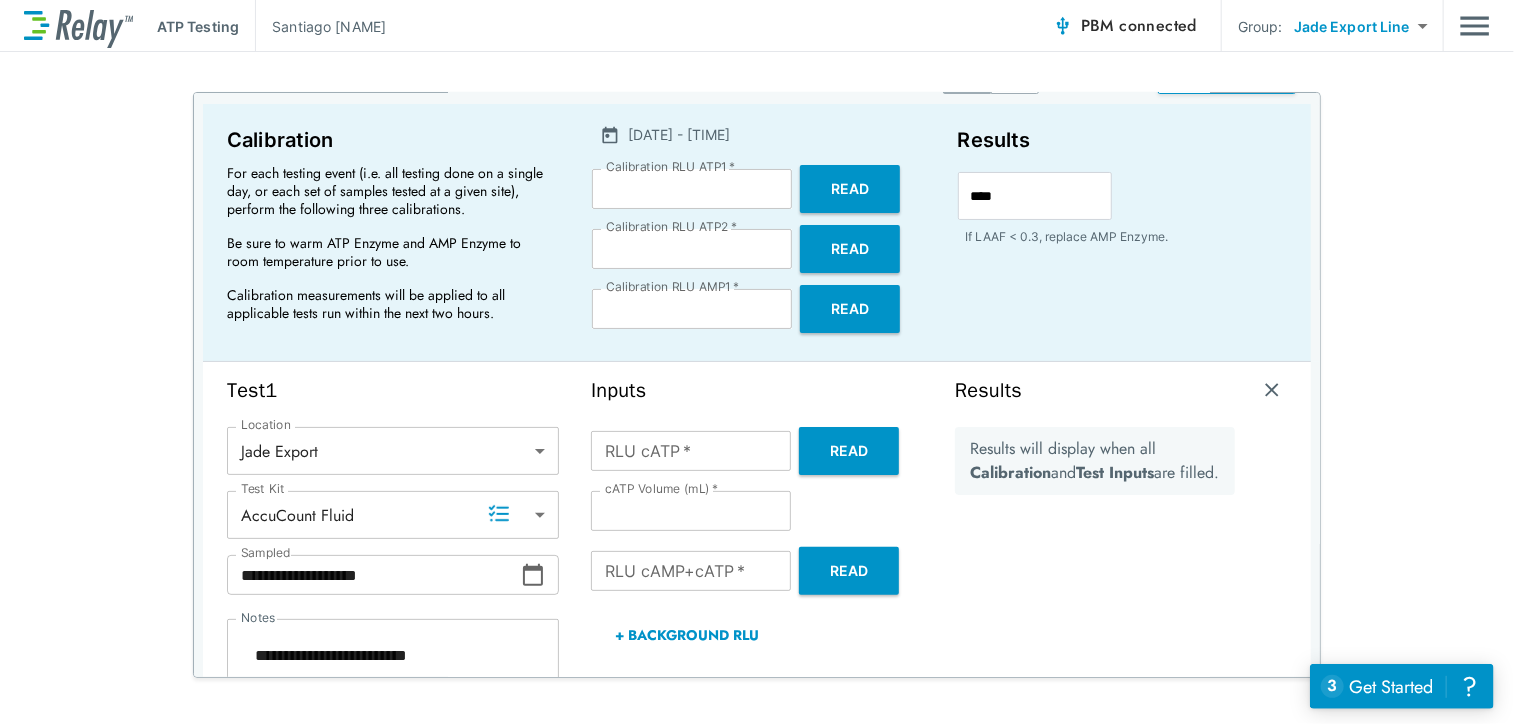 scroll, scrollTop: 51, scrollLeft: 0, axis: vertical 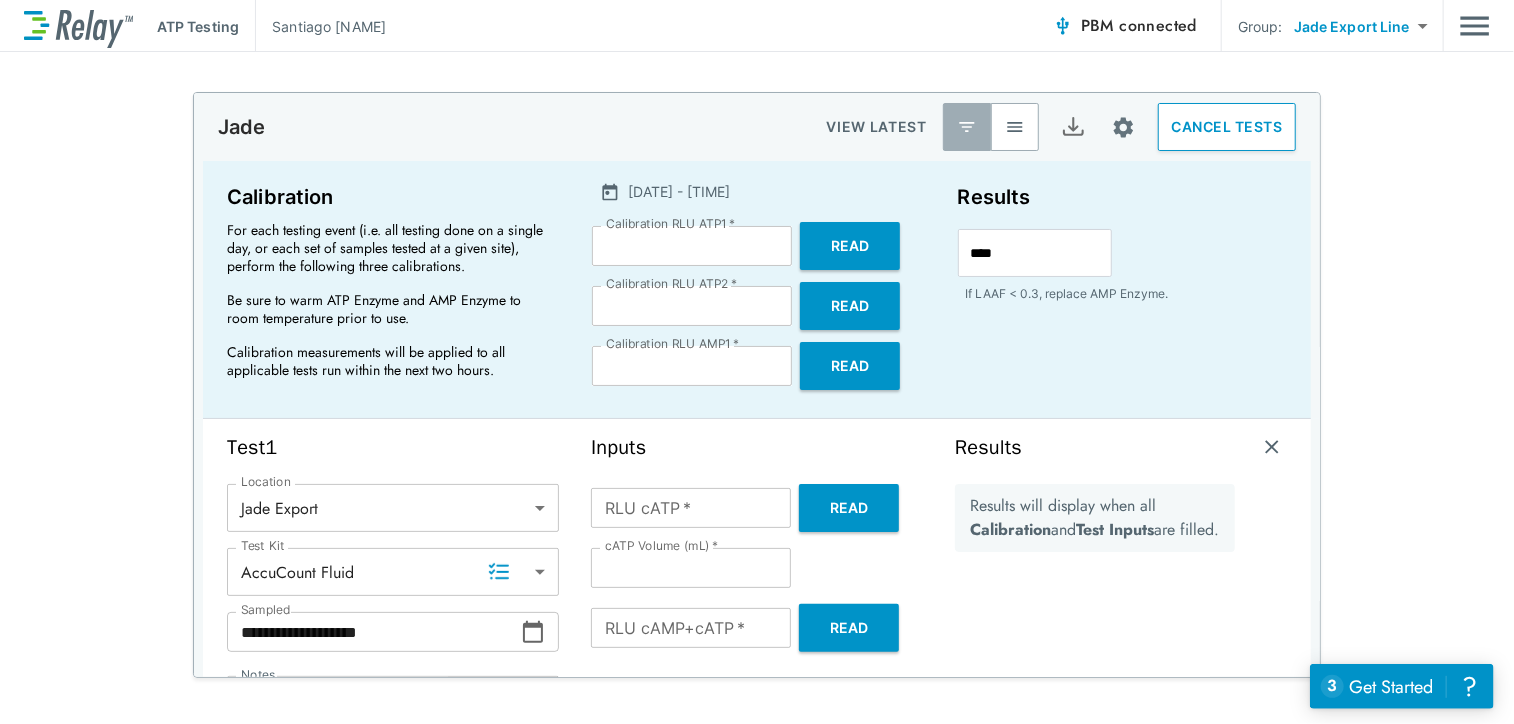 click on "**********" at bounding box center (757, 362) 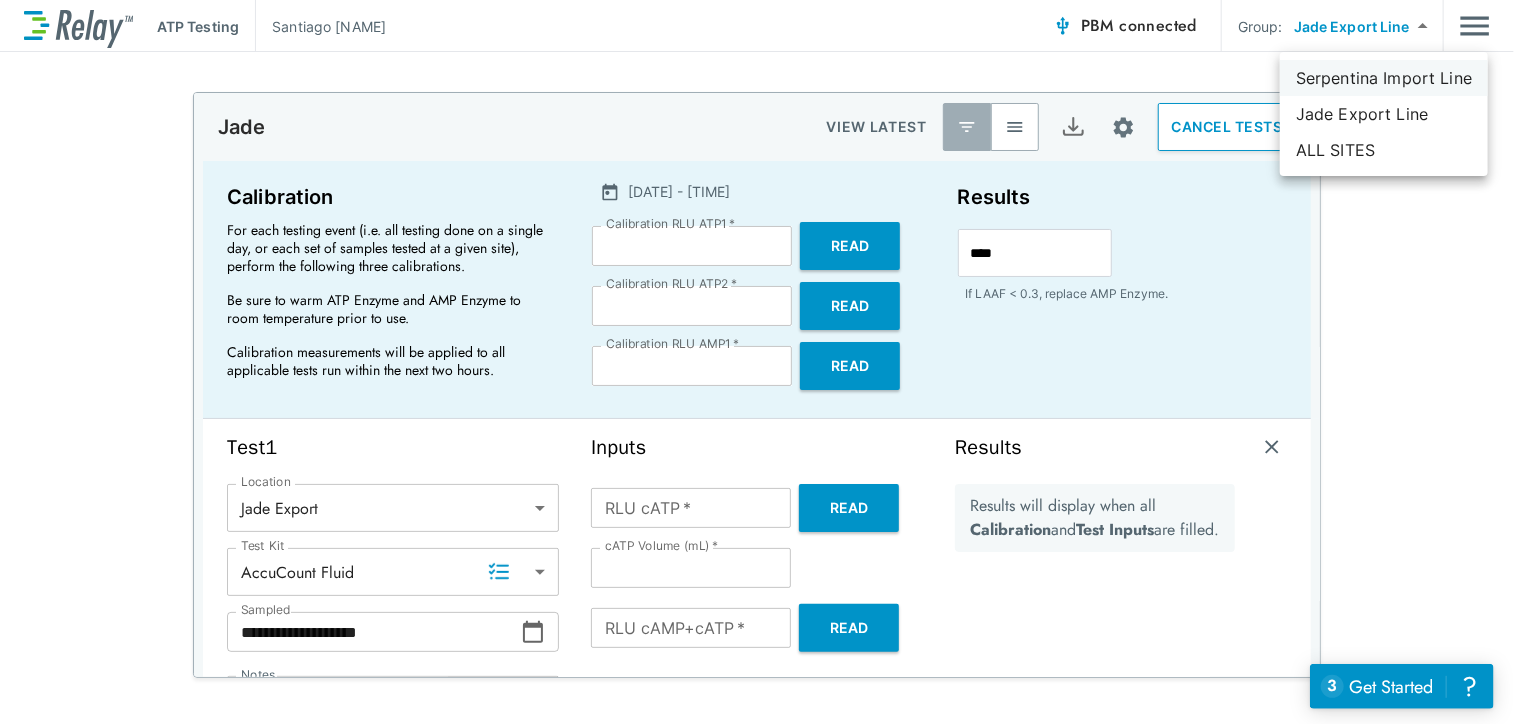 type on "*" 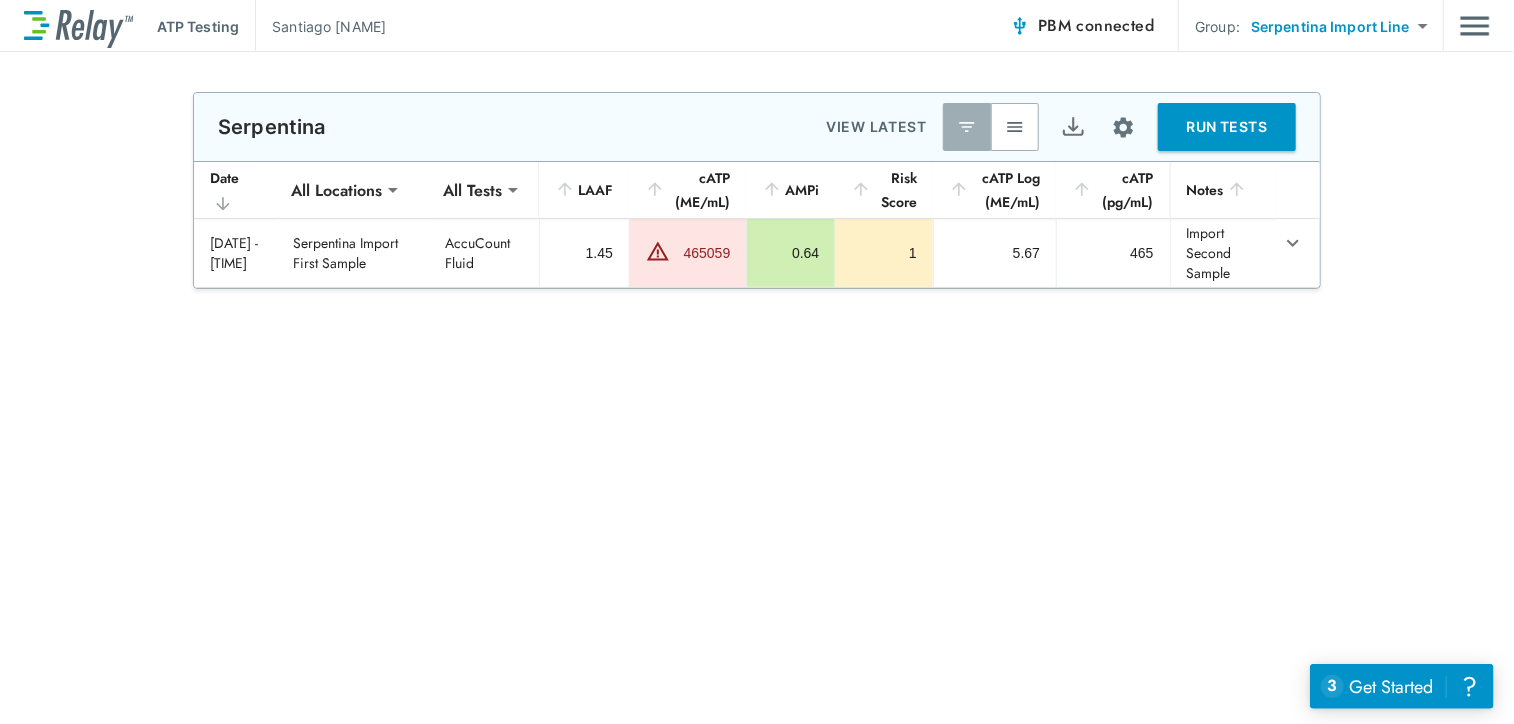 type on "**********" 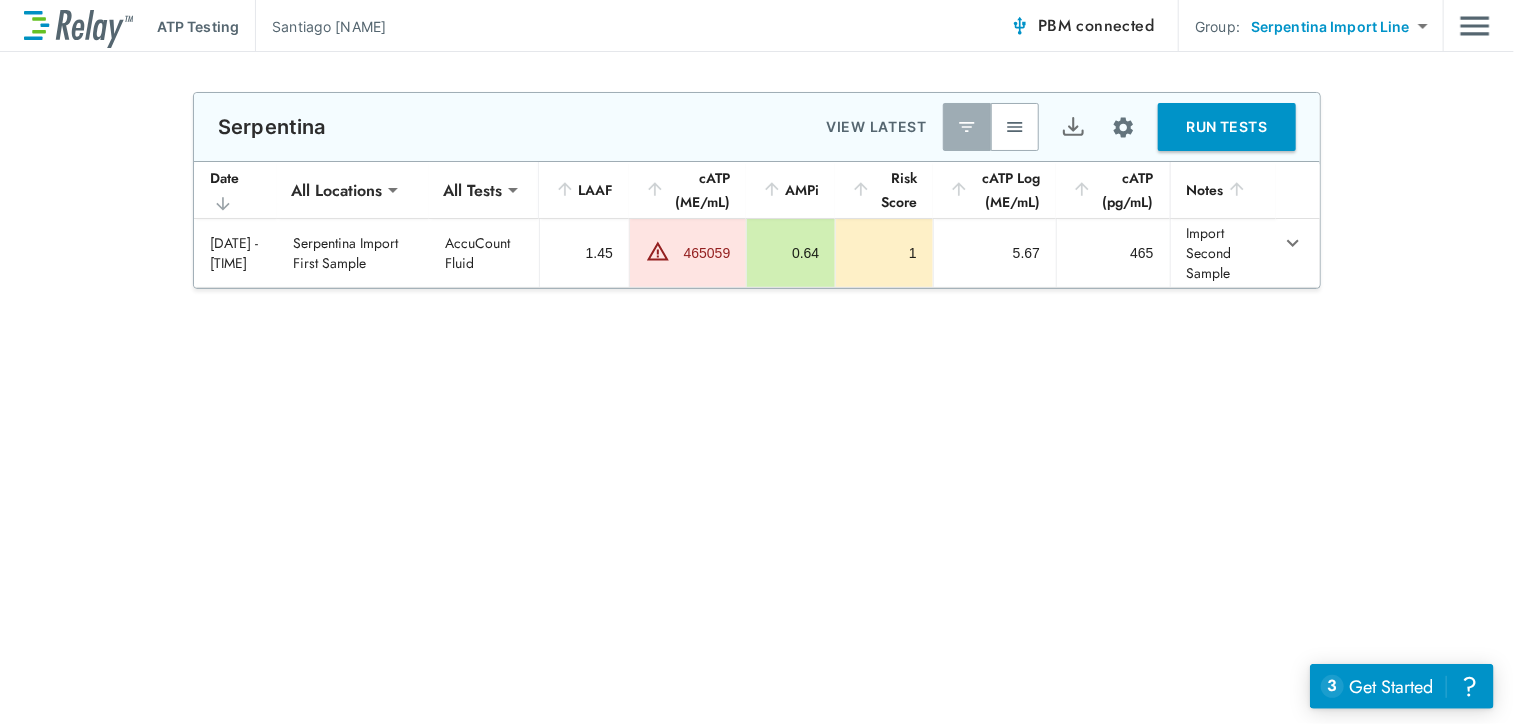 type on "*****" 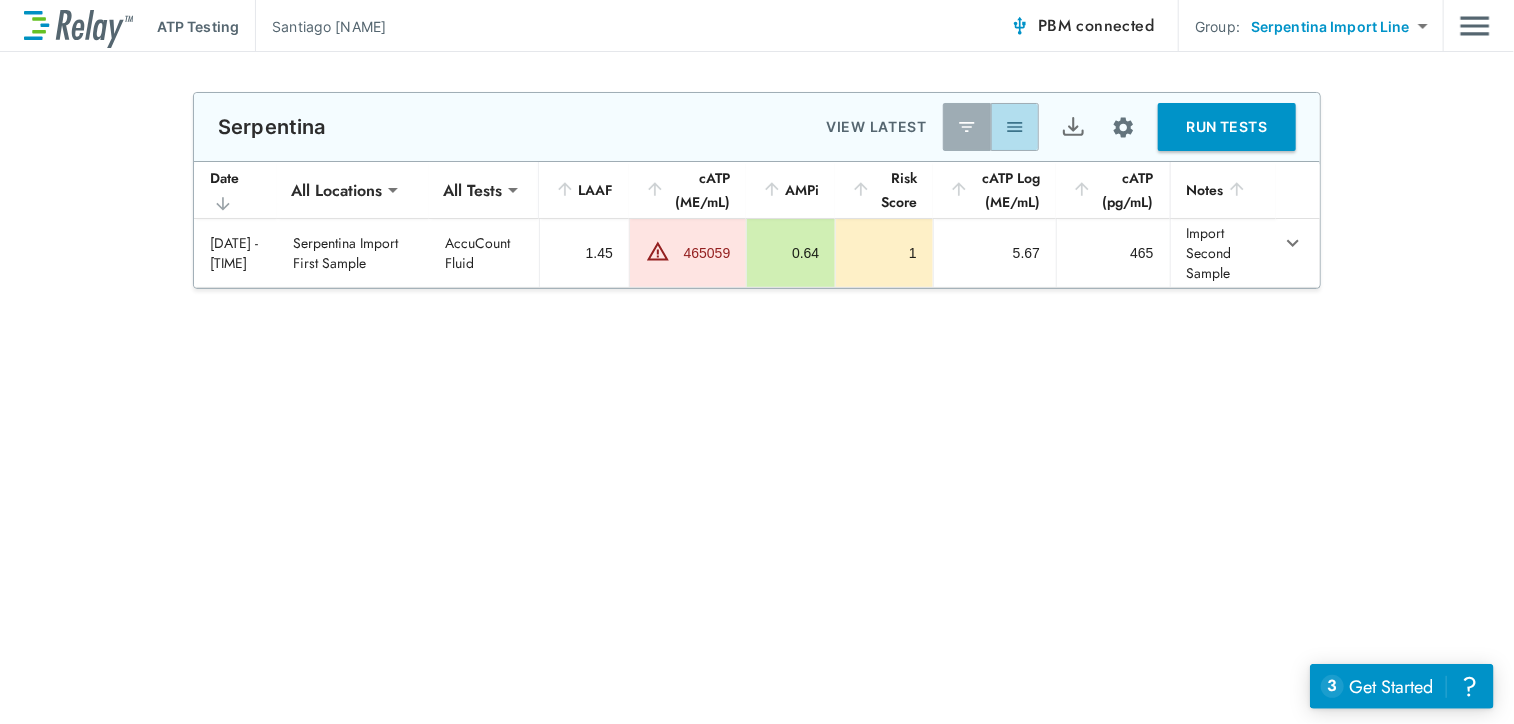 click at bounding box center (1015, 127) 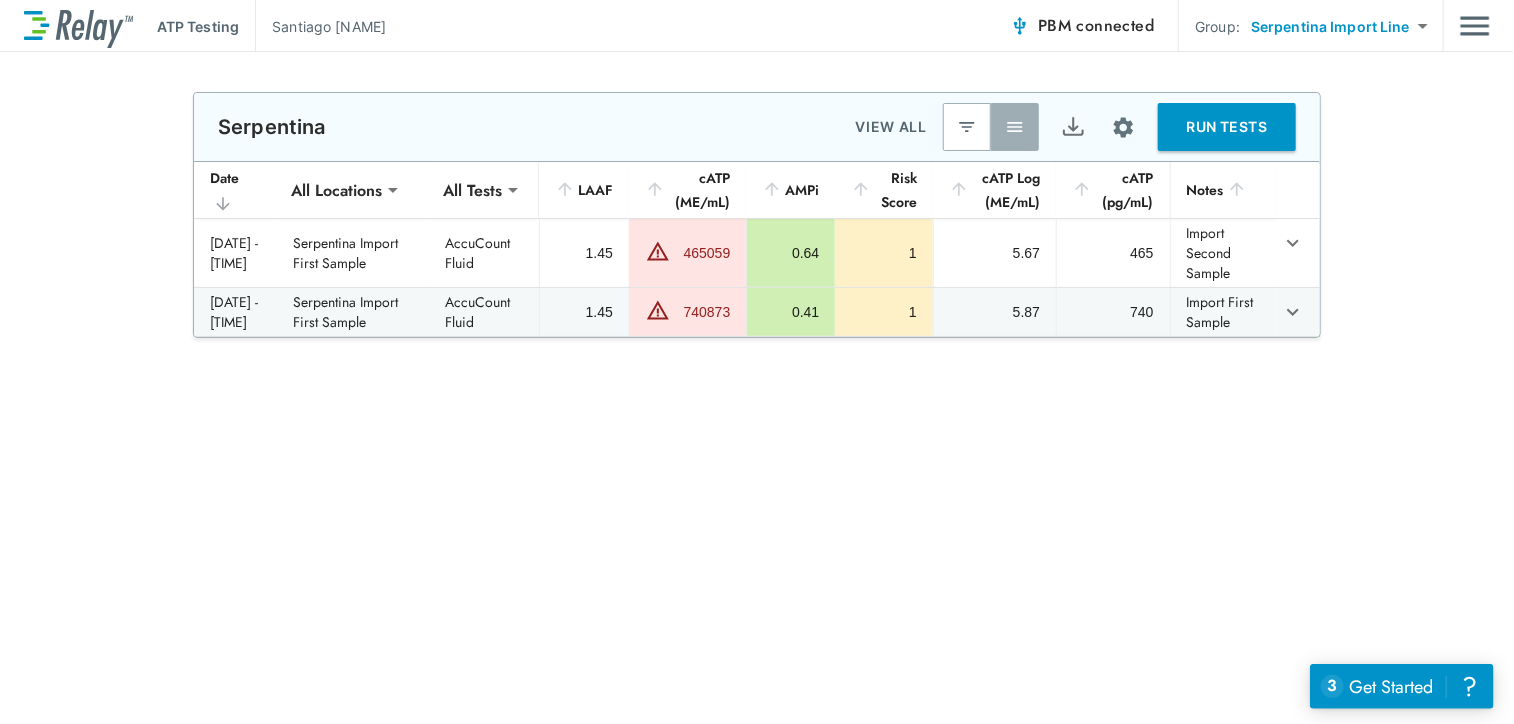 click at bounding box center (967, 127) 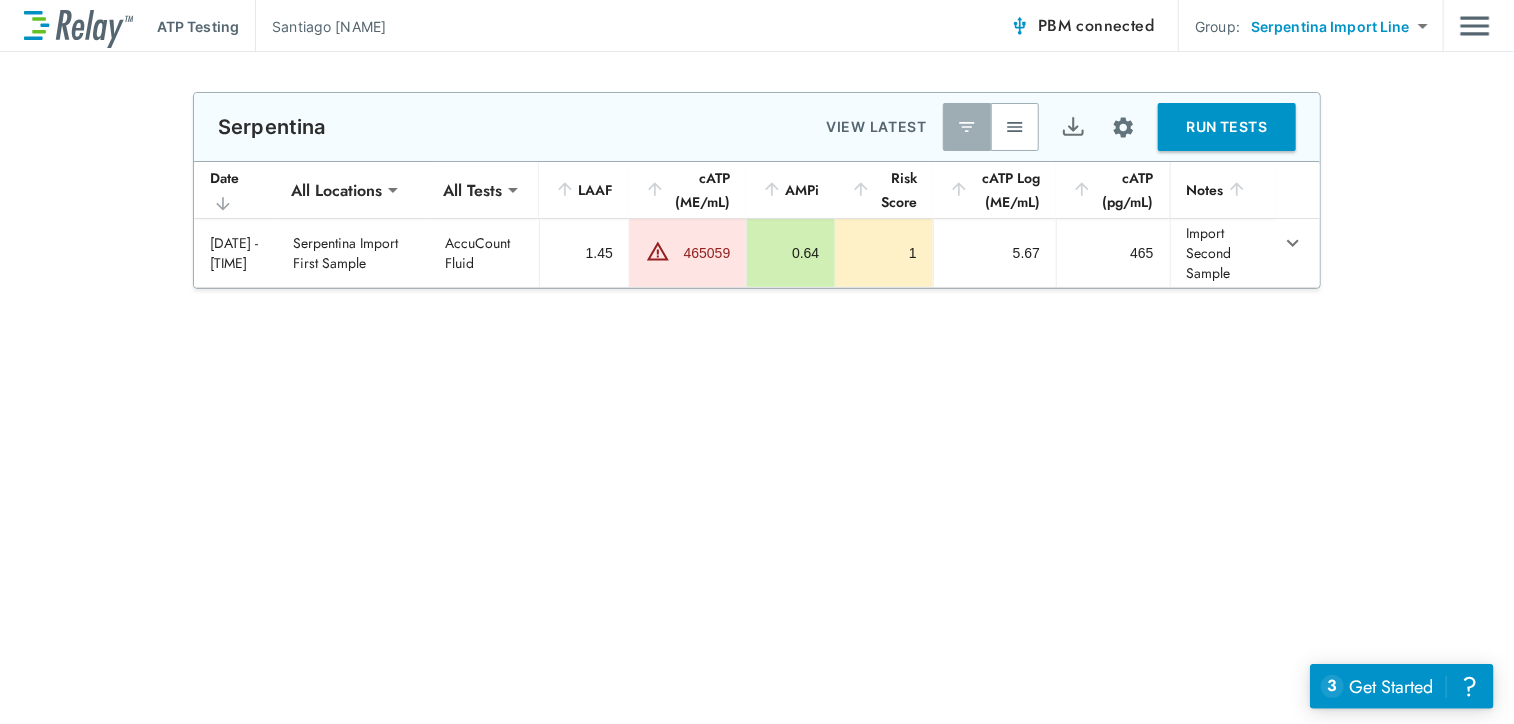 click on "**********" at bounding box center (757, 362) 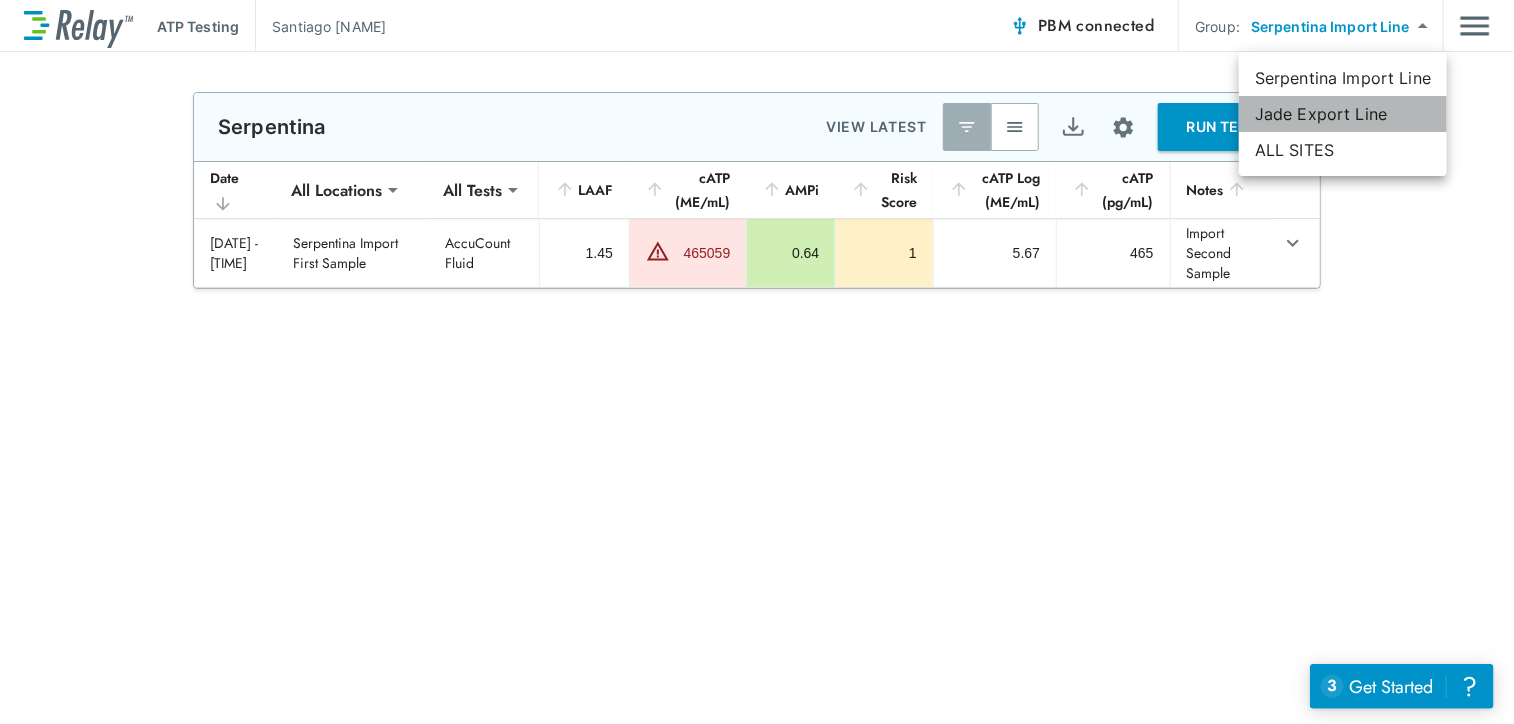 click on "Jade Export Line" at bounding box center [1343, 114] 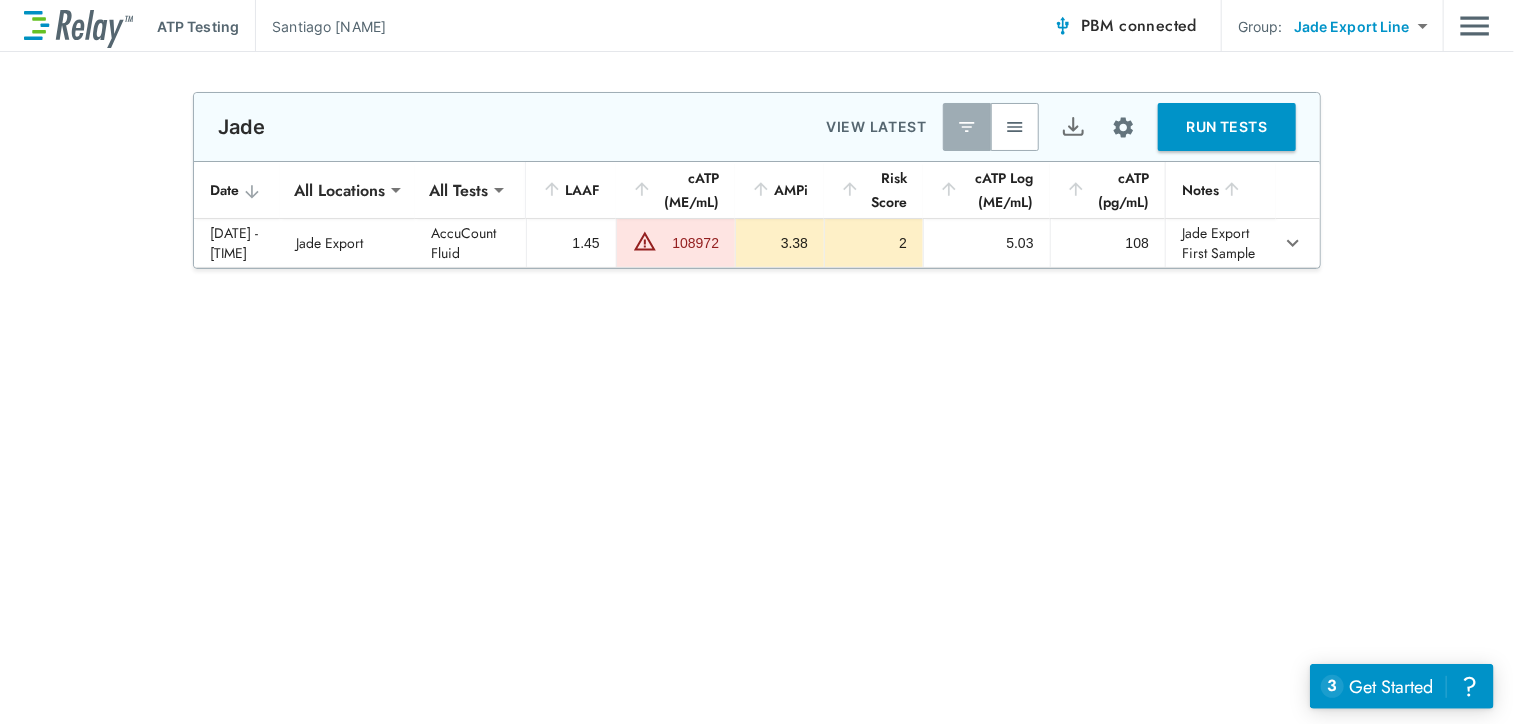 type on "**********" 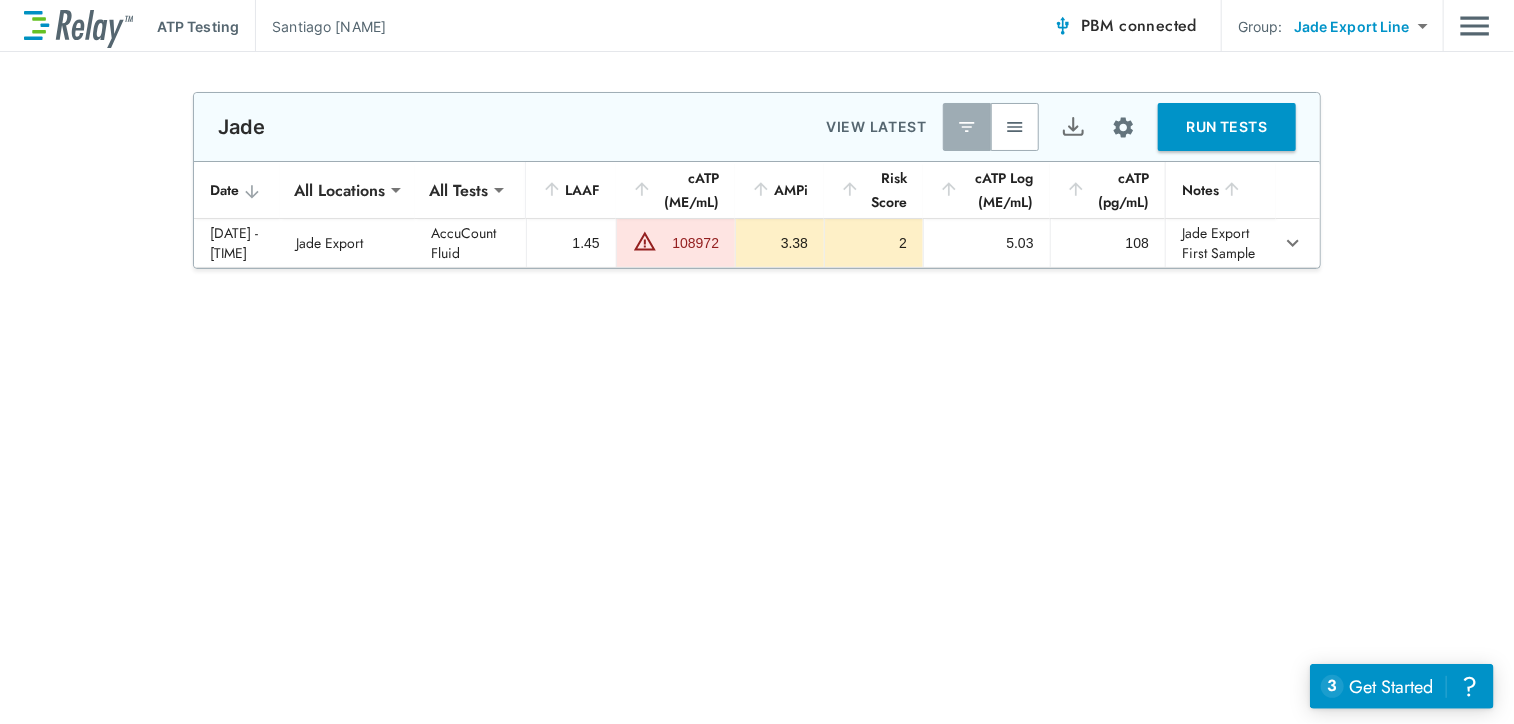 click on "RUN TESTS" at bounding box center (1227, 127) 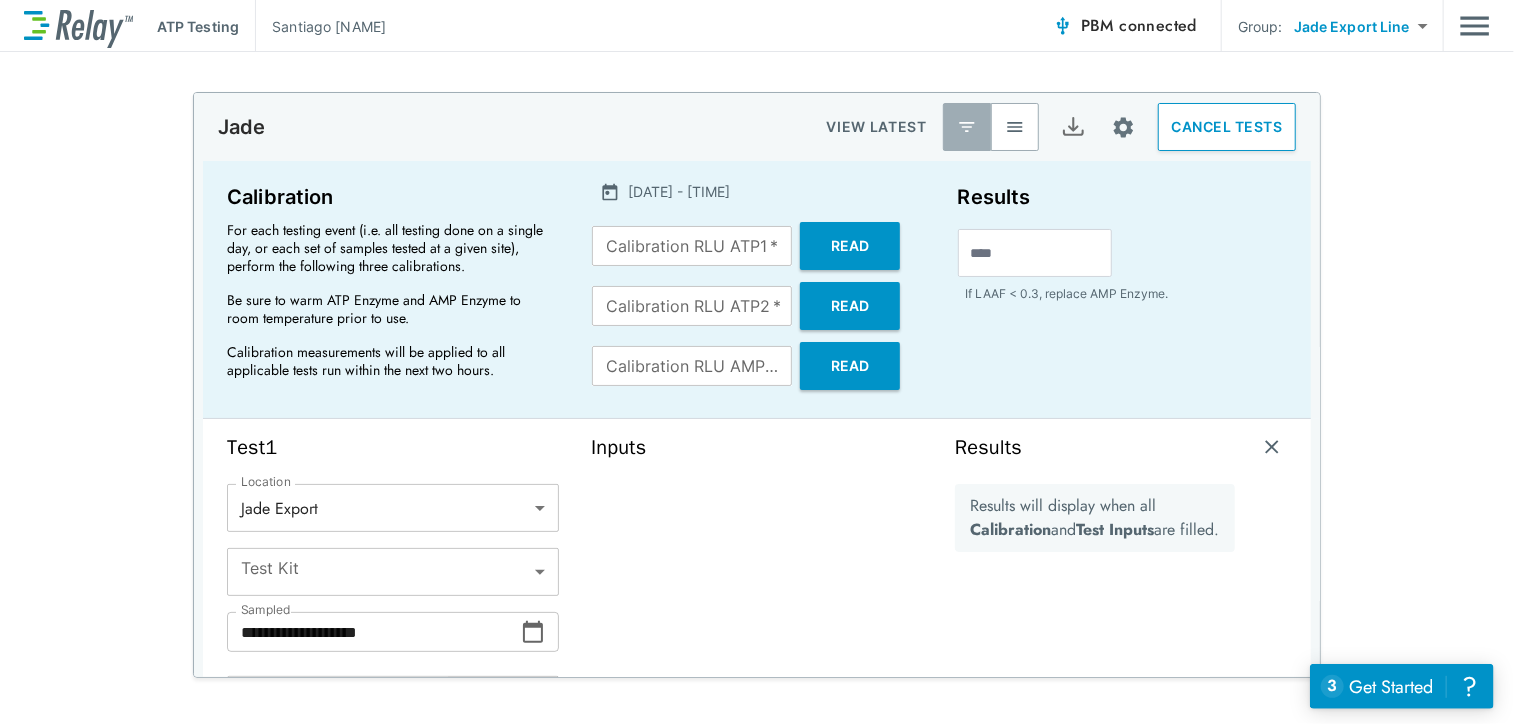 type on "**********" 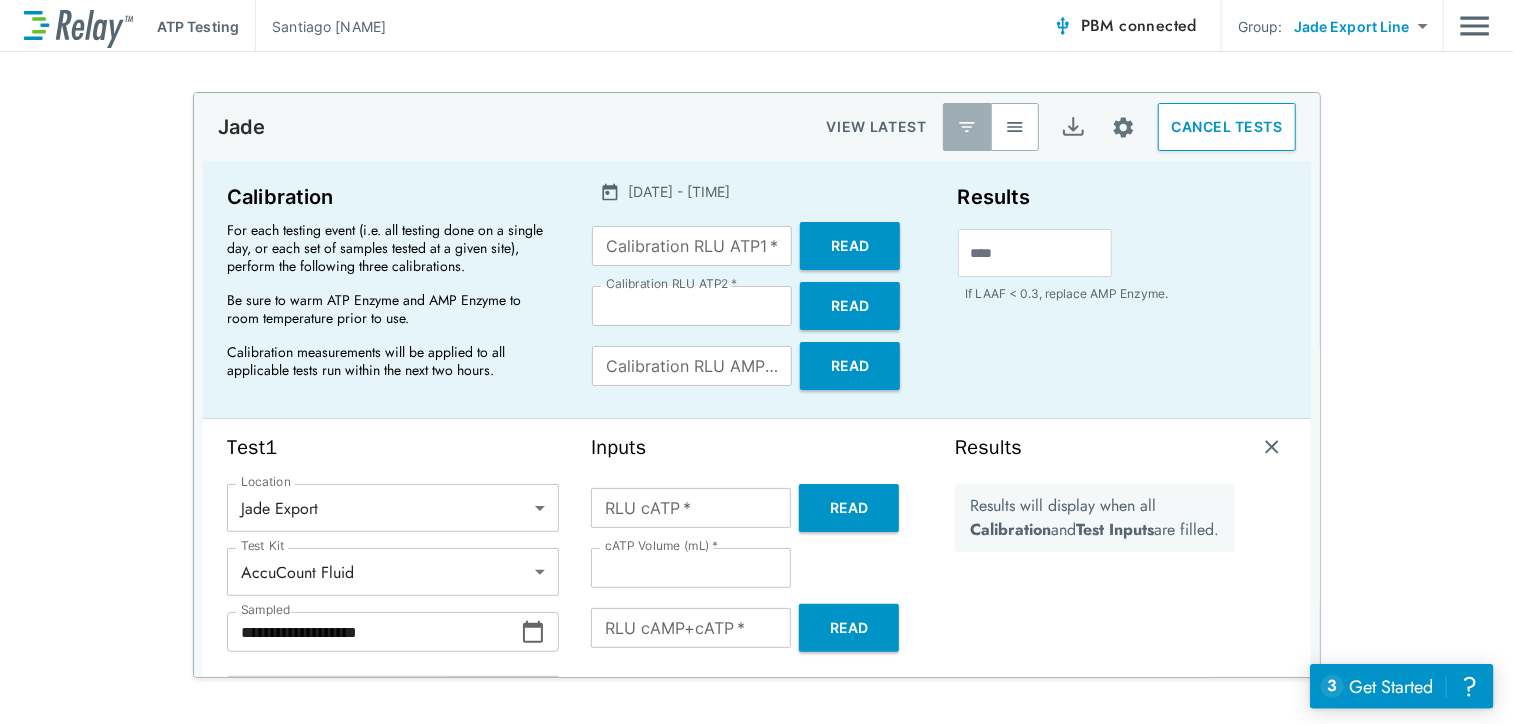type on "*****" 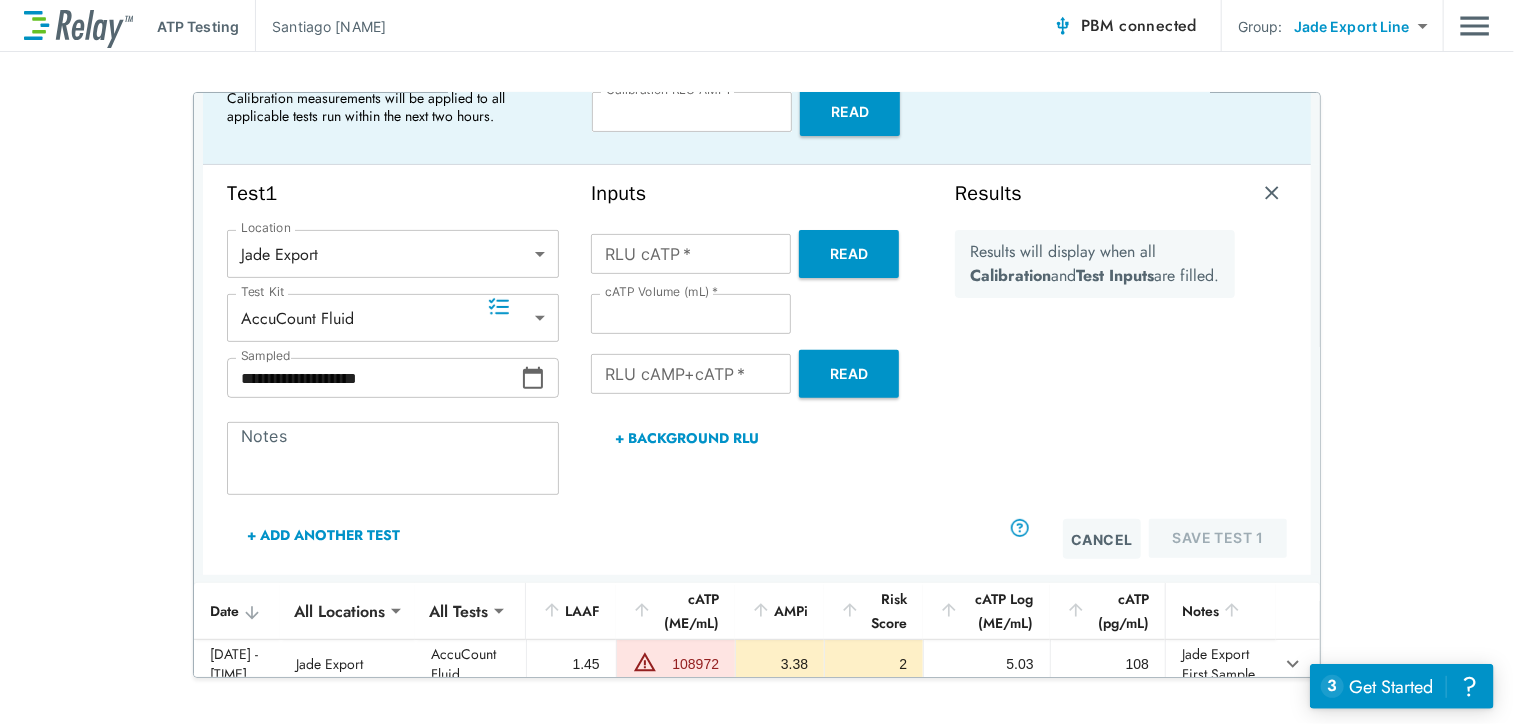 scroll, scrollTop: 264, scrollLeft: 0, axis: vertical 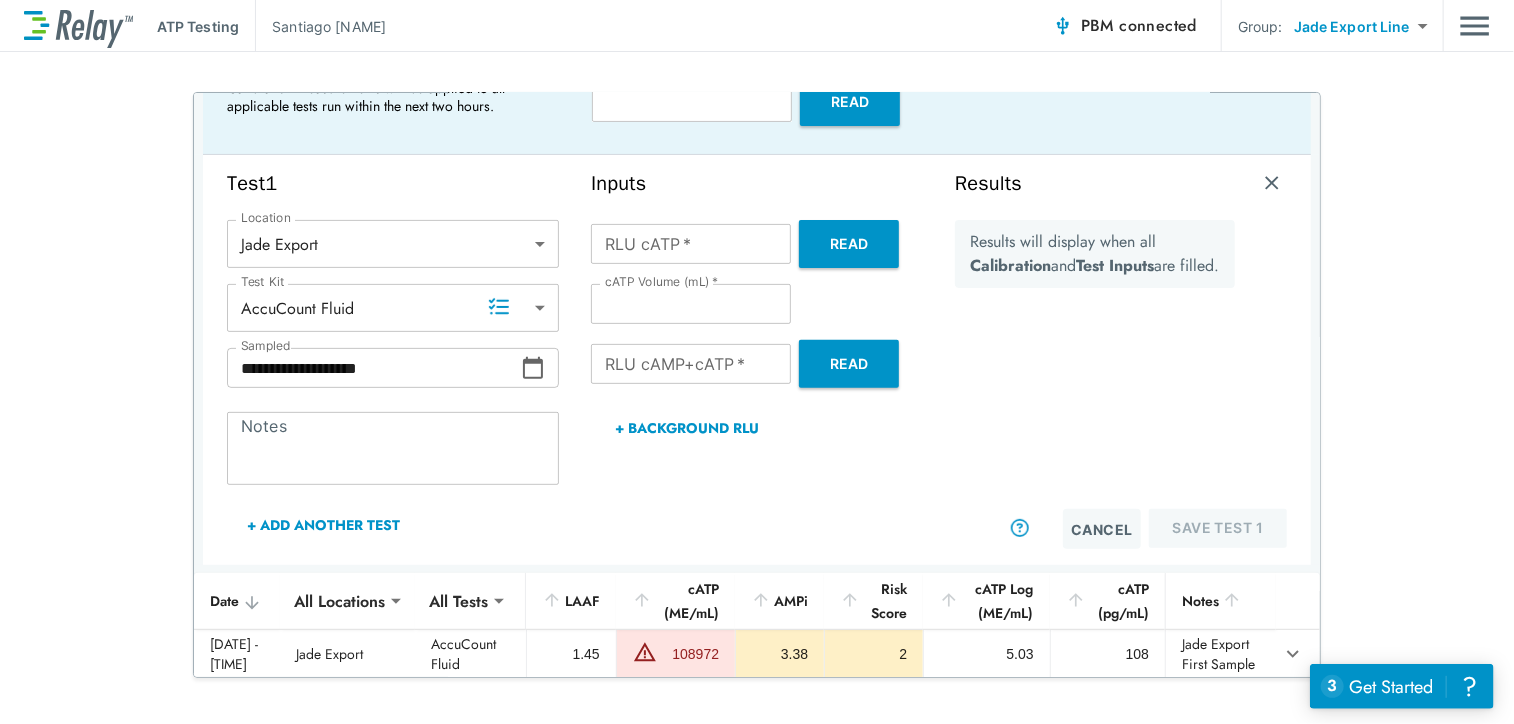click on "Read" at bounding box center [849, 244] 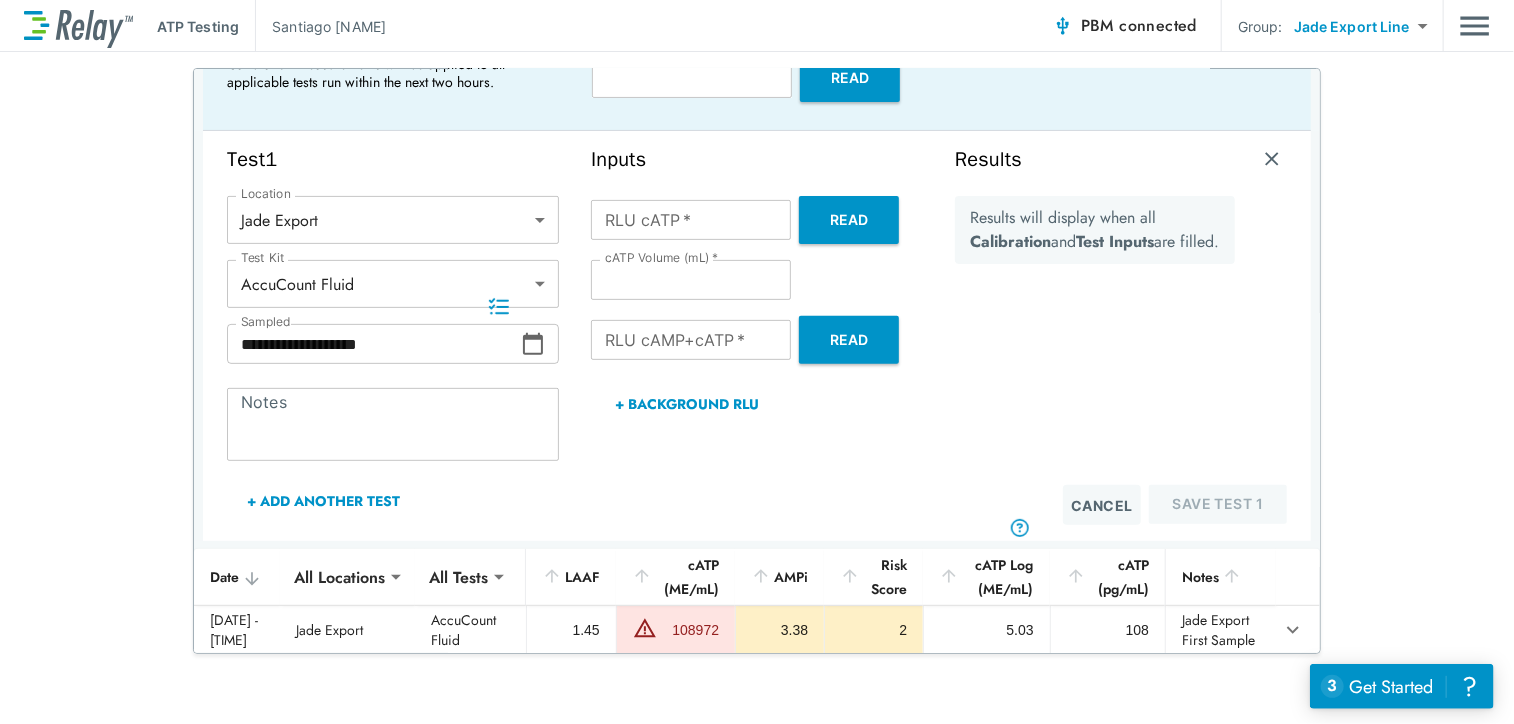 scroll, scrollTop: 0, scrollLeft: 0, axis: both 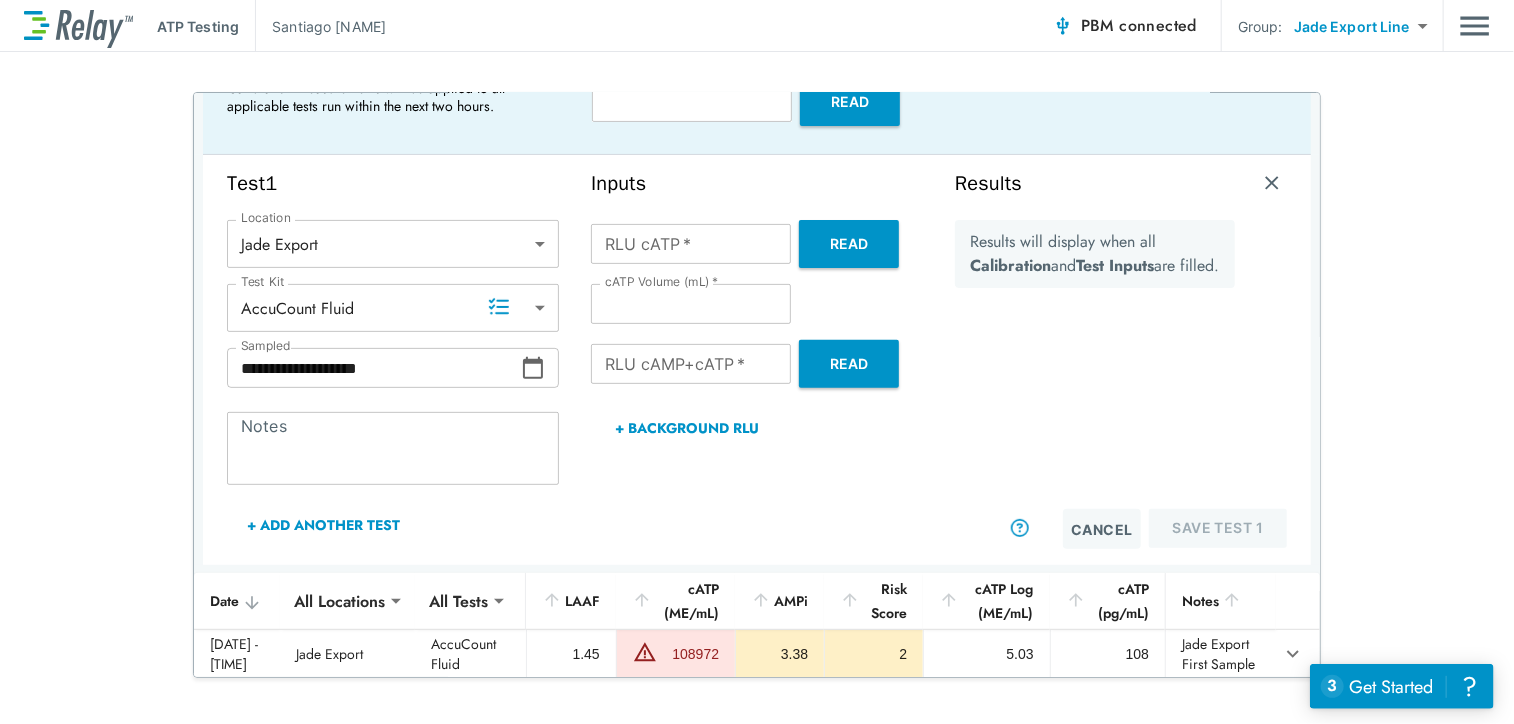 click on "Read" at bounding box center [849, 244] 